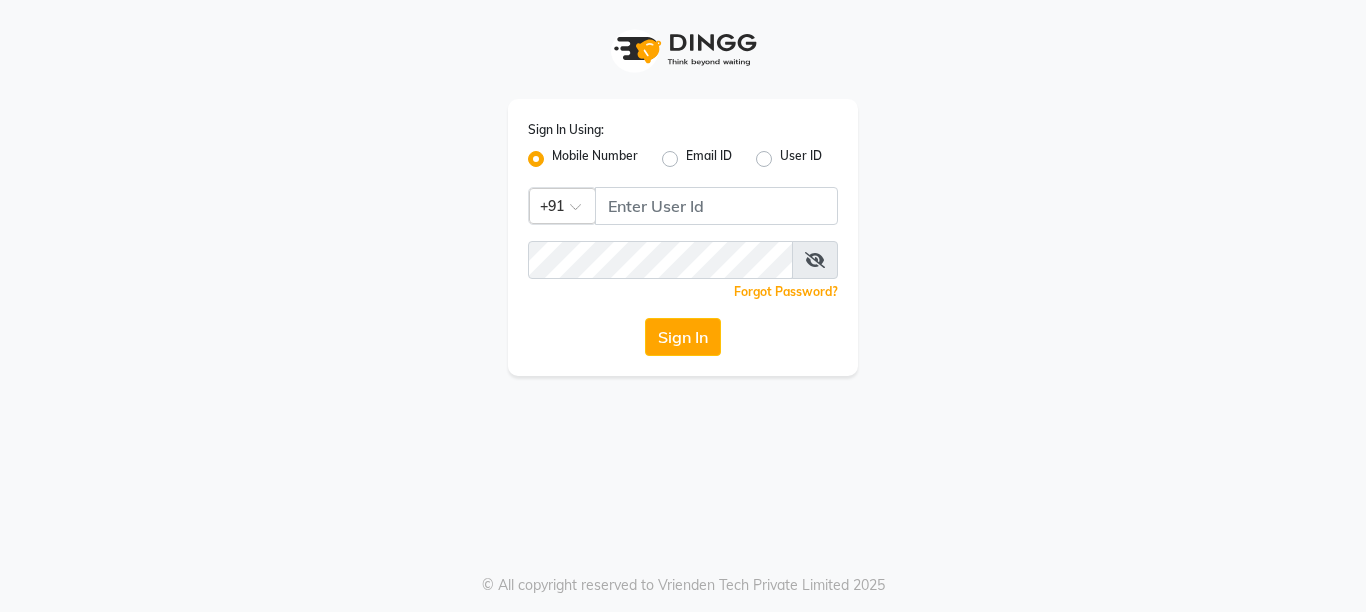 scroll, scrollTop: 0, scrollLeft: 0, axis: both 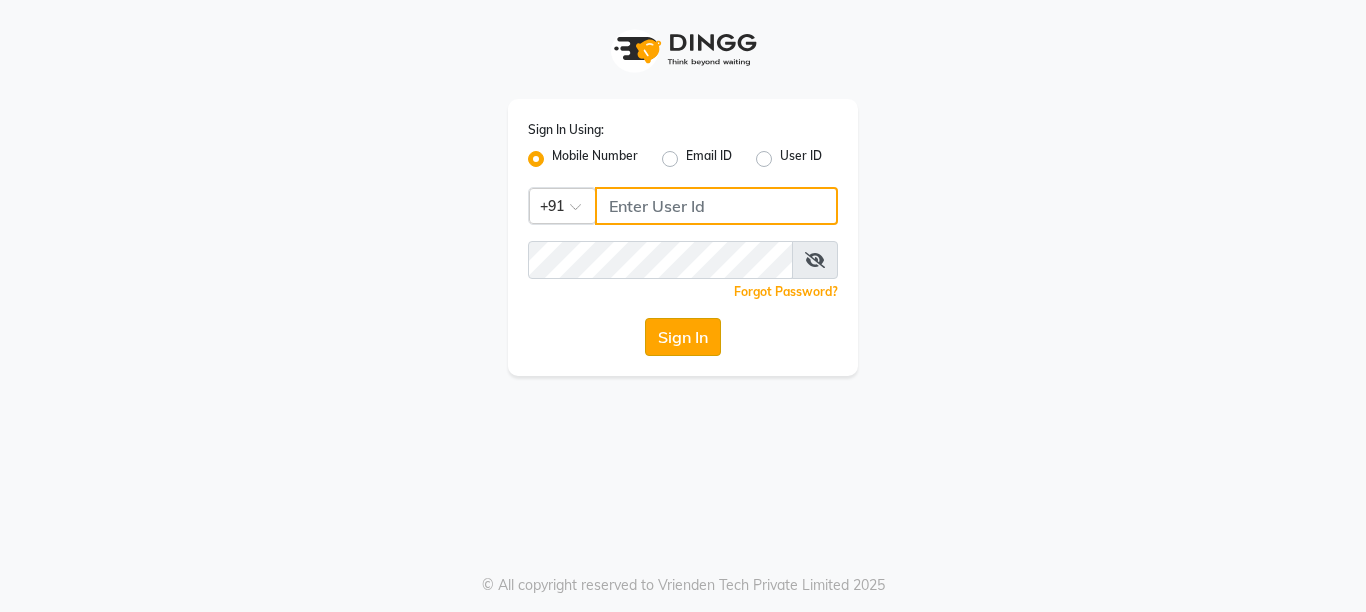 type on "[PHONE]" 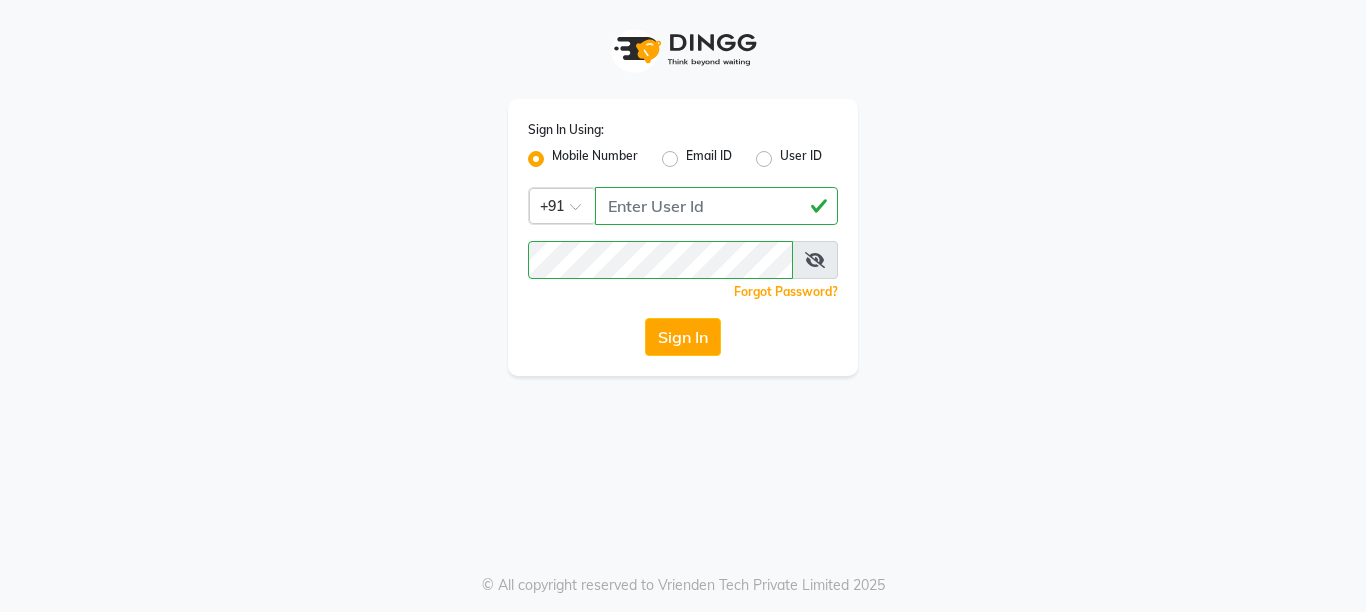 click on "Sign In" 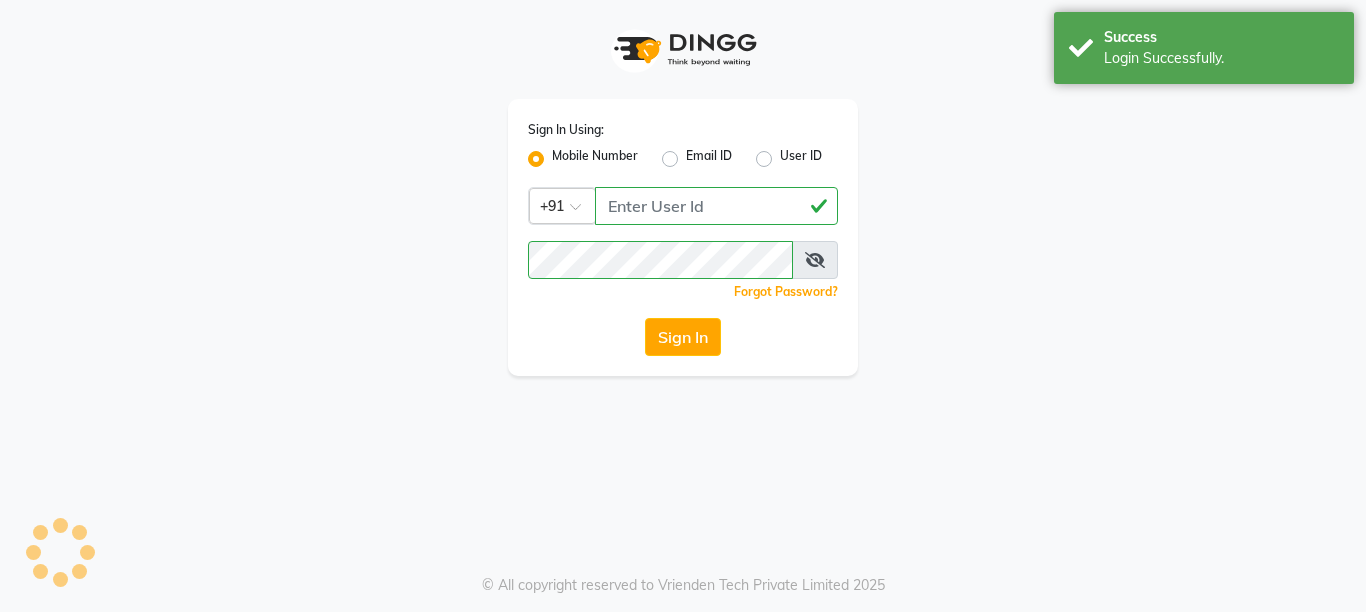 select on "service" 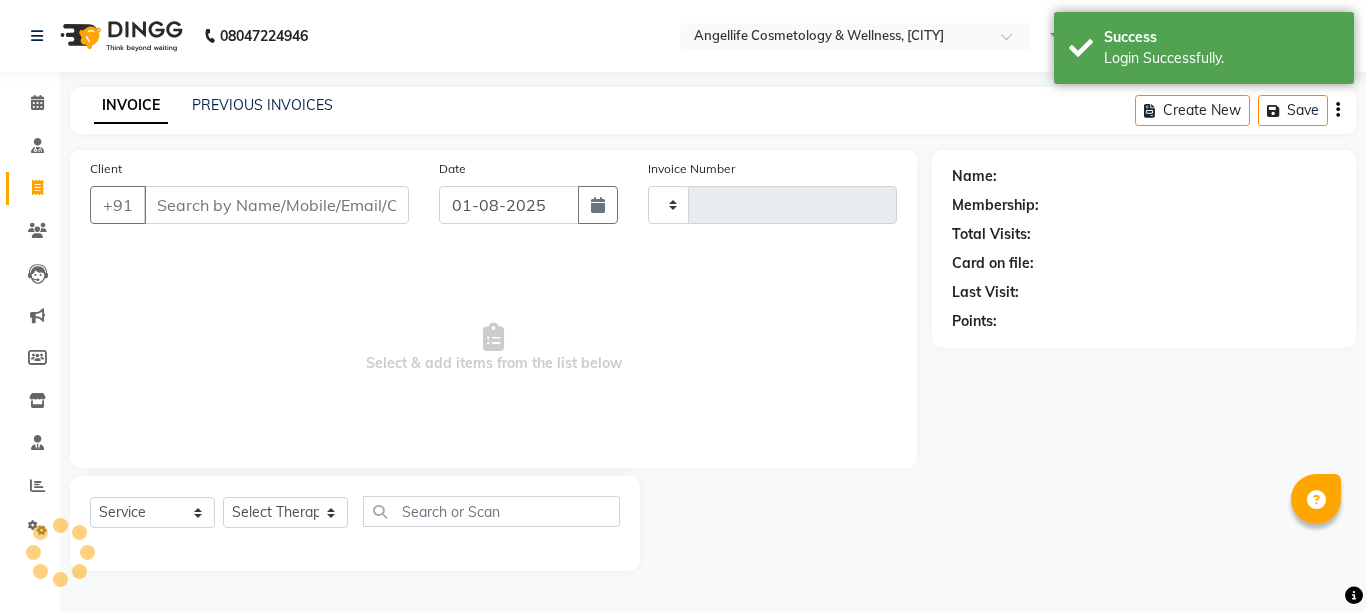 select on "en" 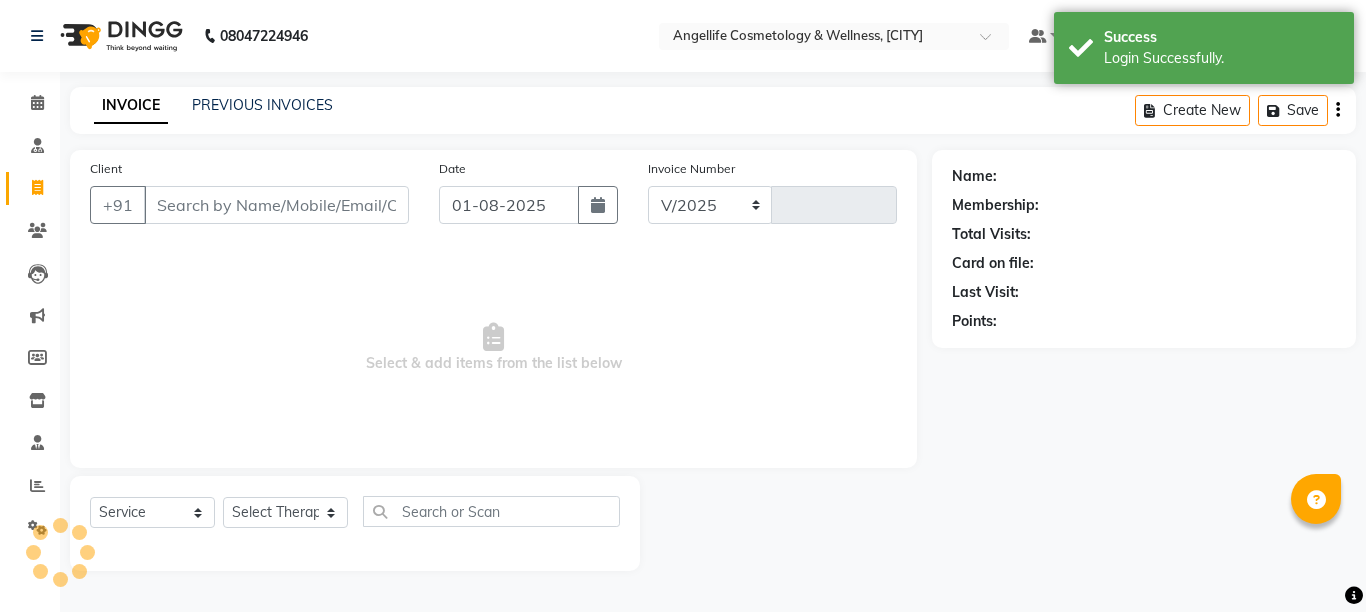 select on "4531" 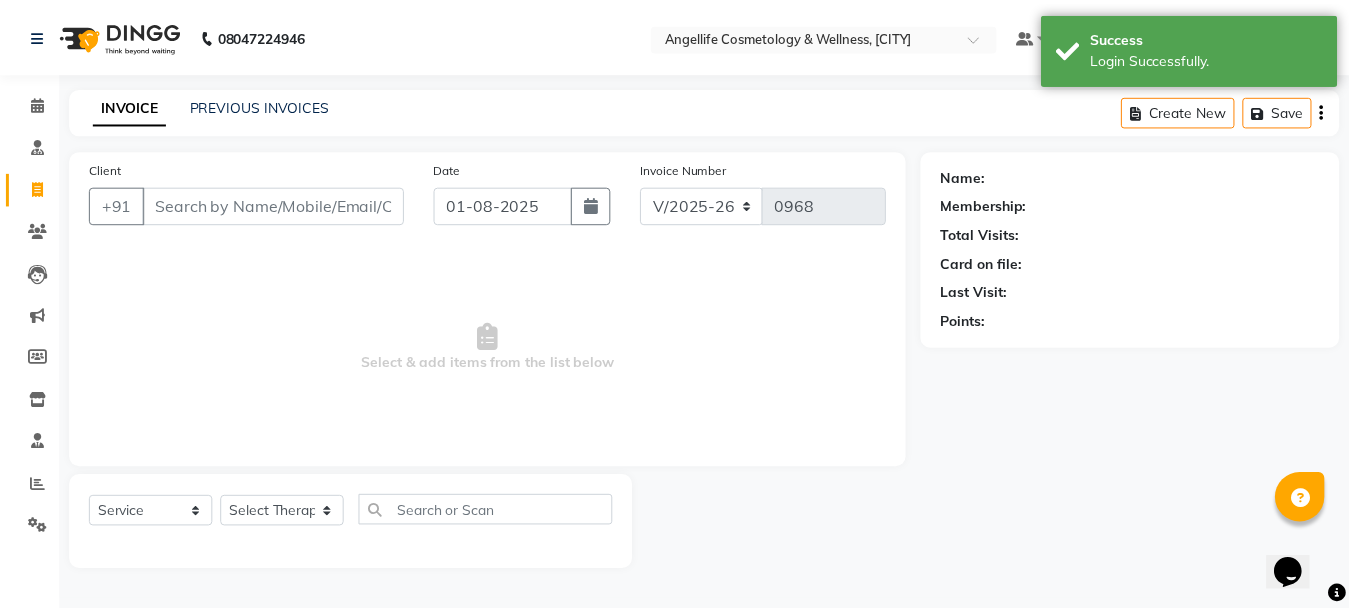 scroll, scrollTop: 0, scrollLeft: 0, axis: both 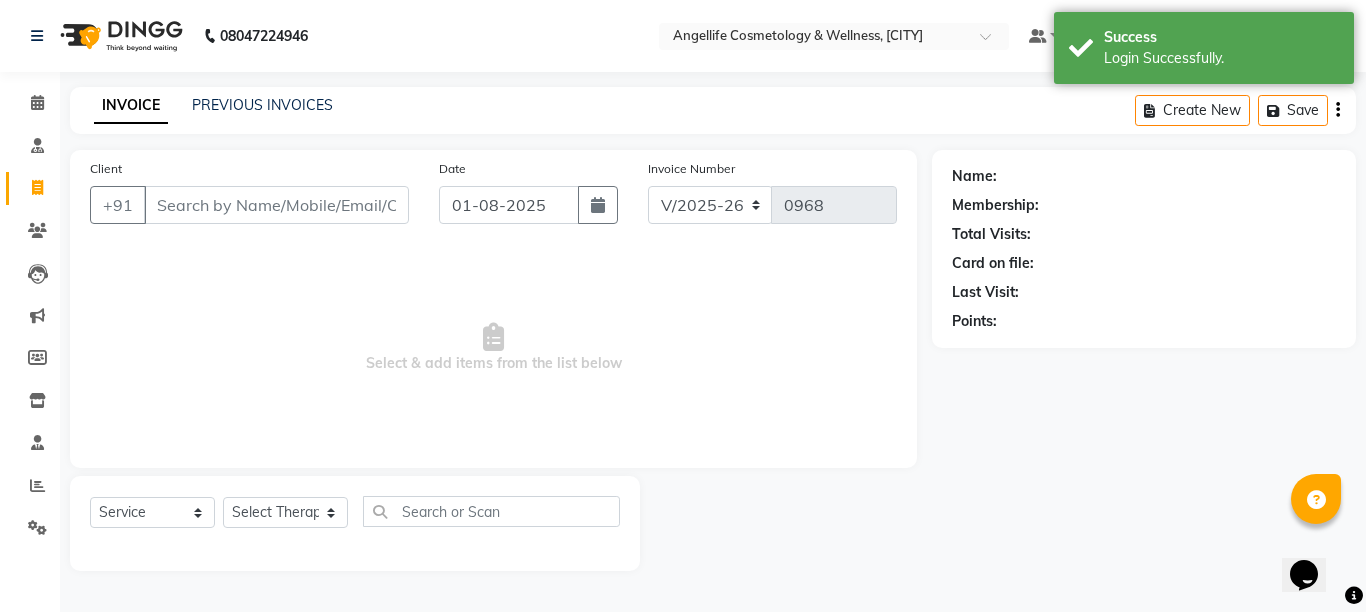 click on "Client" at bounding box center [276, 205] 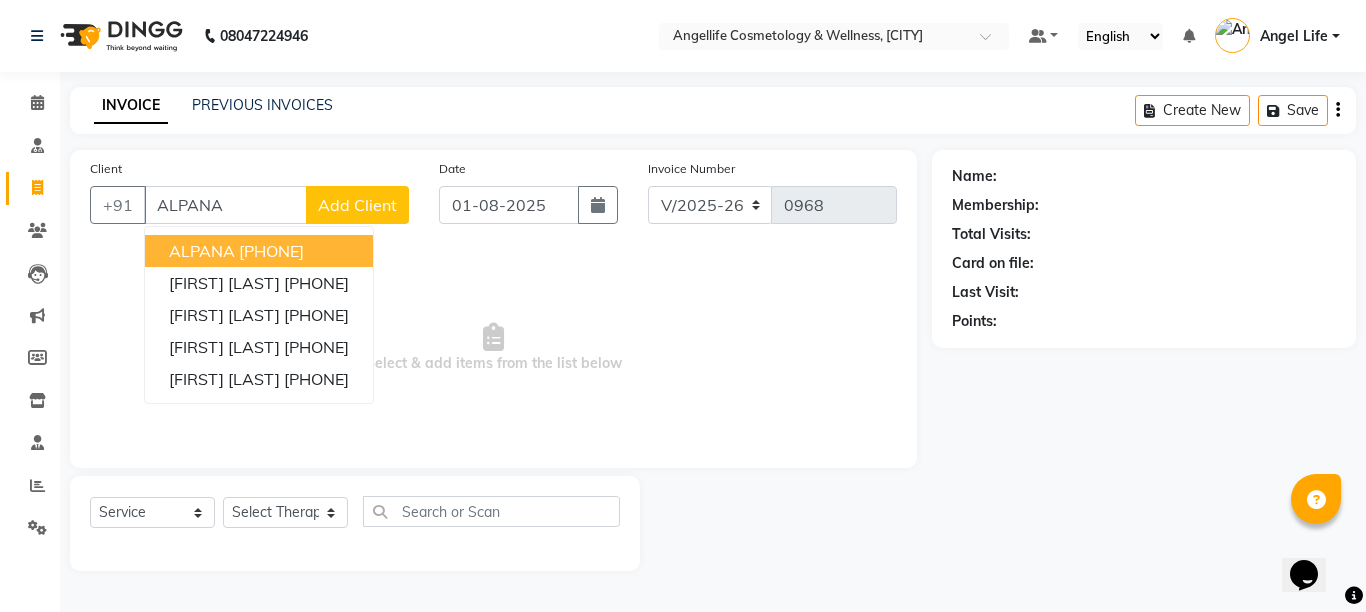 click on "ALPANA" at bounding box center (202, 251) 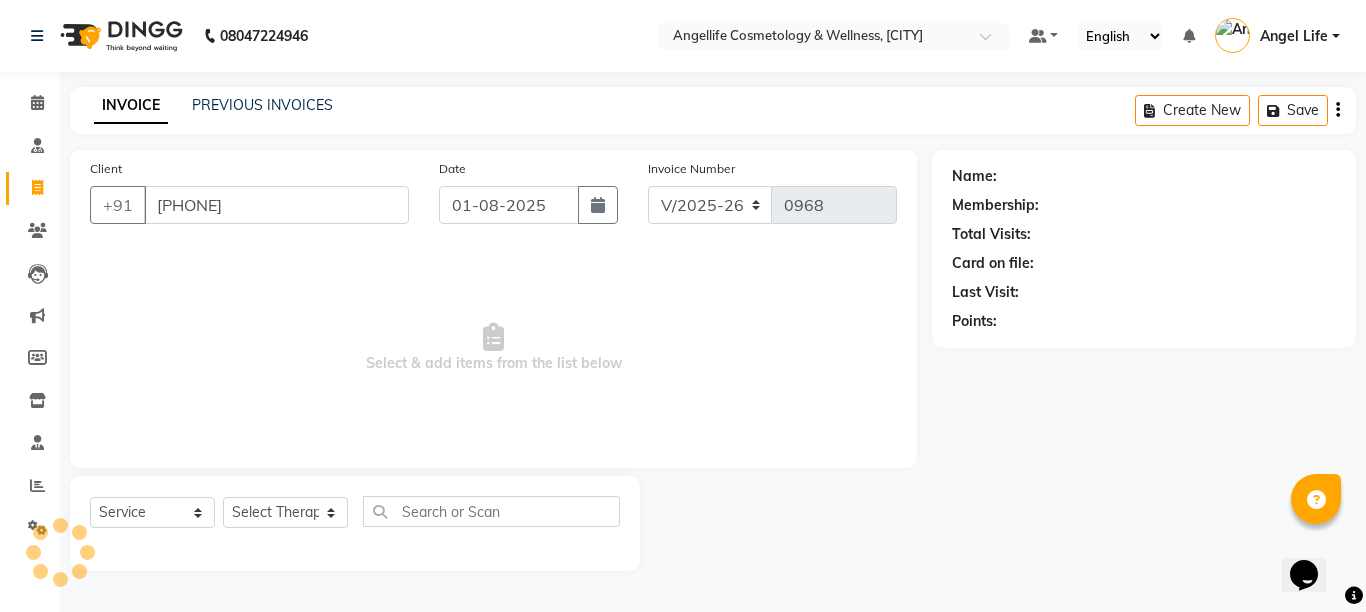 type on "[PHONE]" 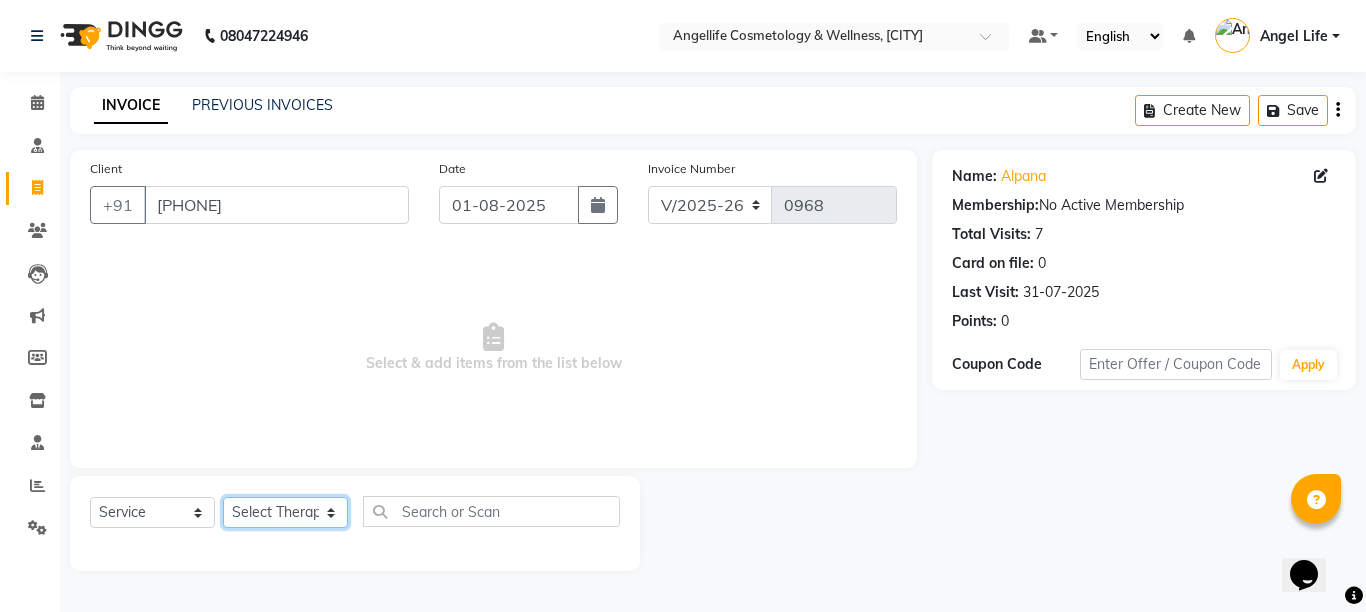 click on "Select Therapist Angel Life AngelLife [CITY] [NAME] [NAME] [NAME] [NAME] [NAME] [NAME] [NAME]" 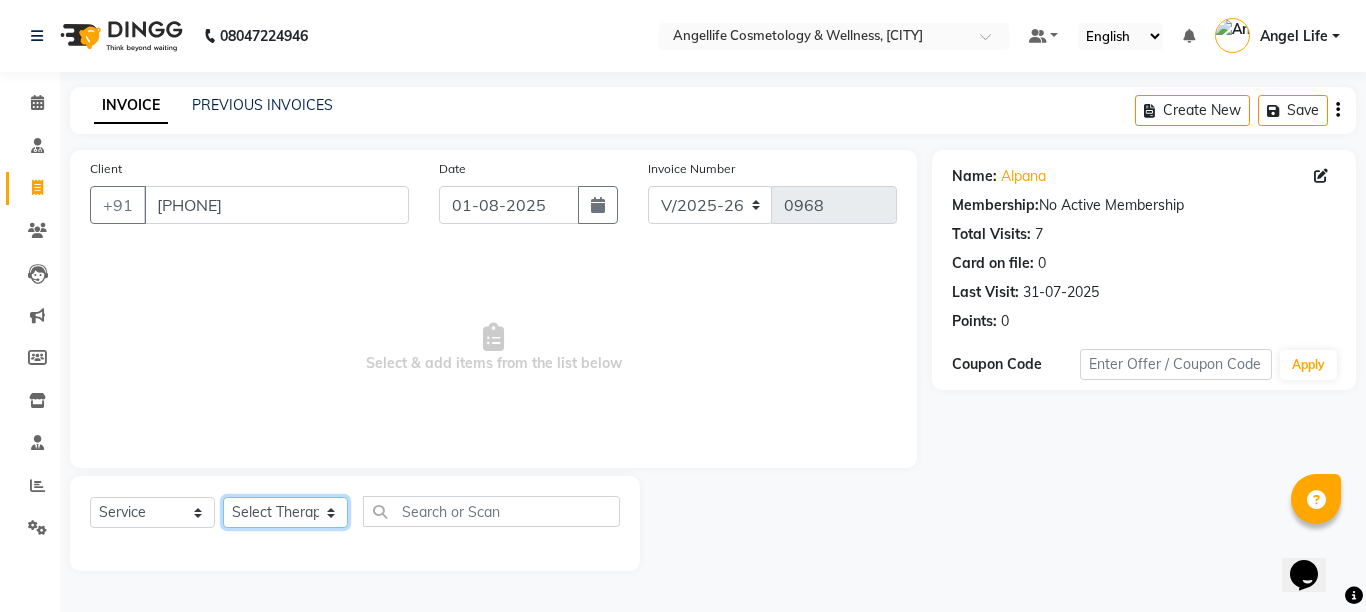 select on "26653" 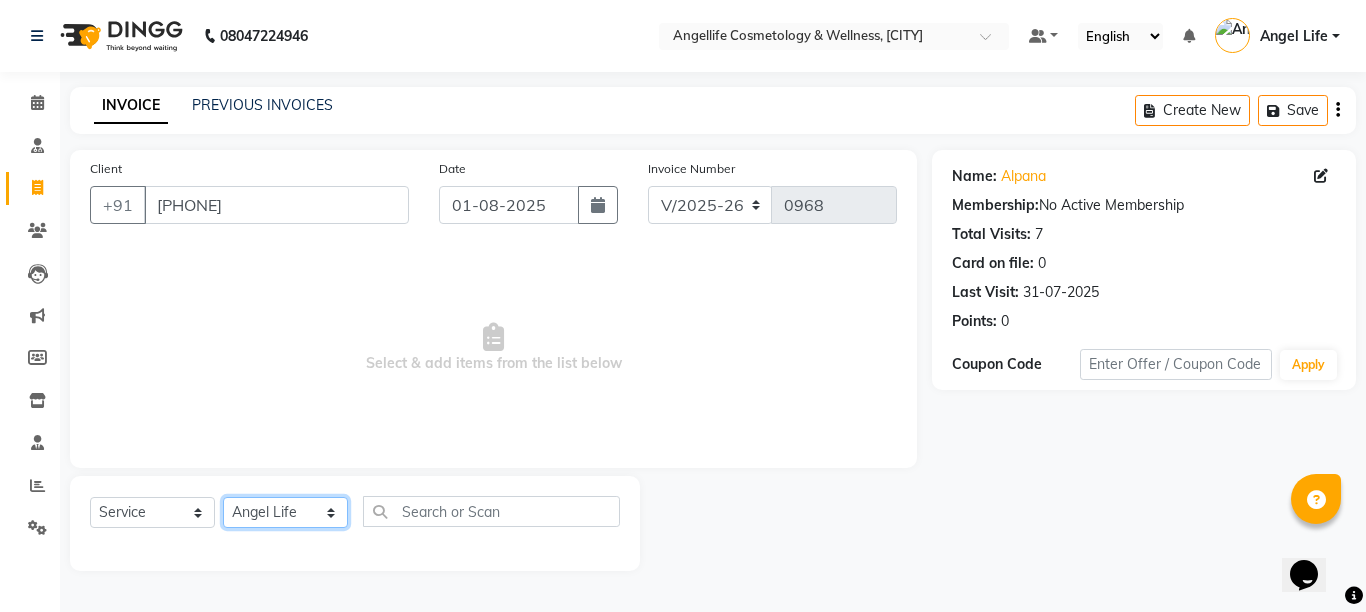 click on "Select Therapist Angel Life AngelLife [CITY] [NAME] [NAME] [NAME] [NAME] [NAME] [NAME] [NAME]" 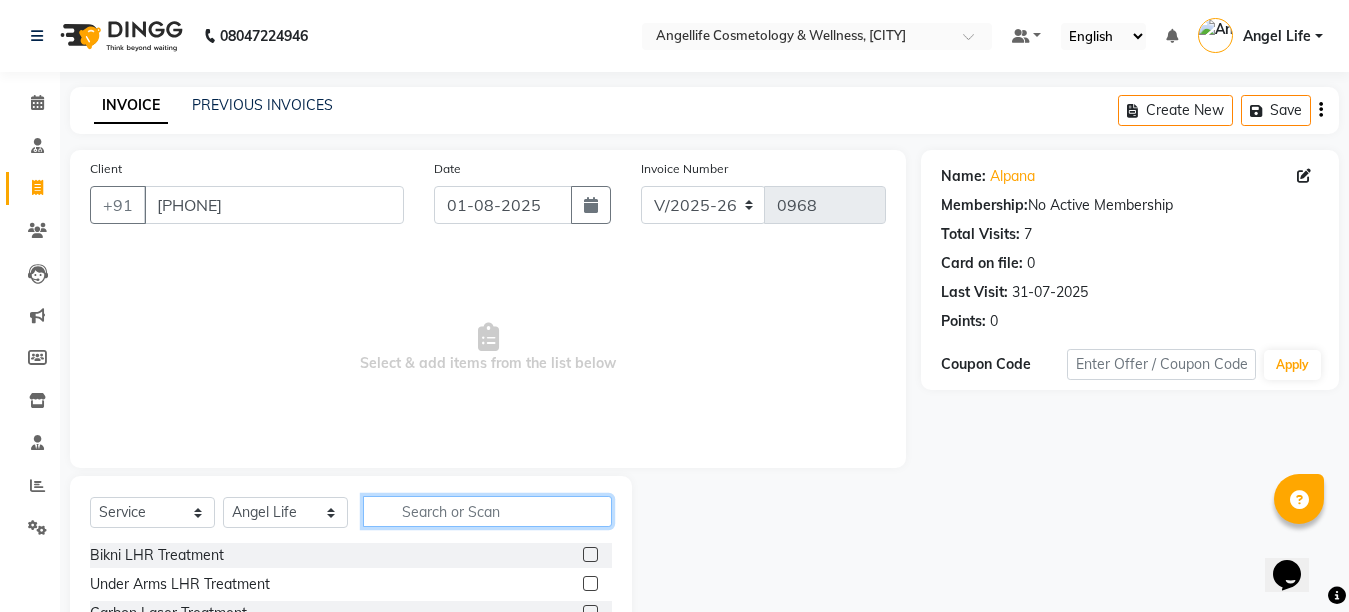 click 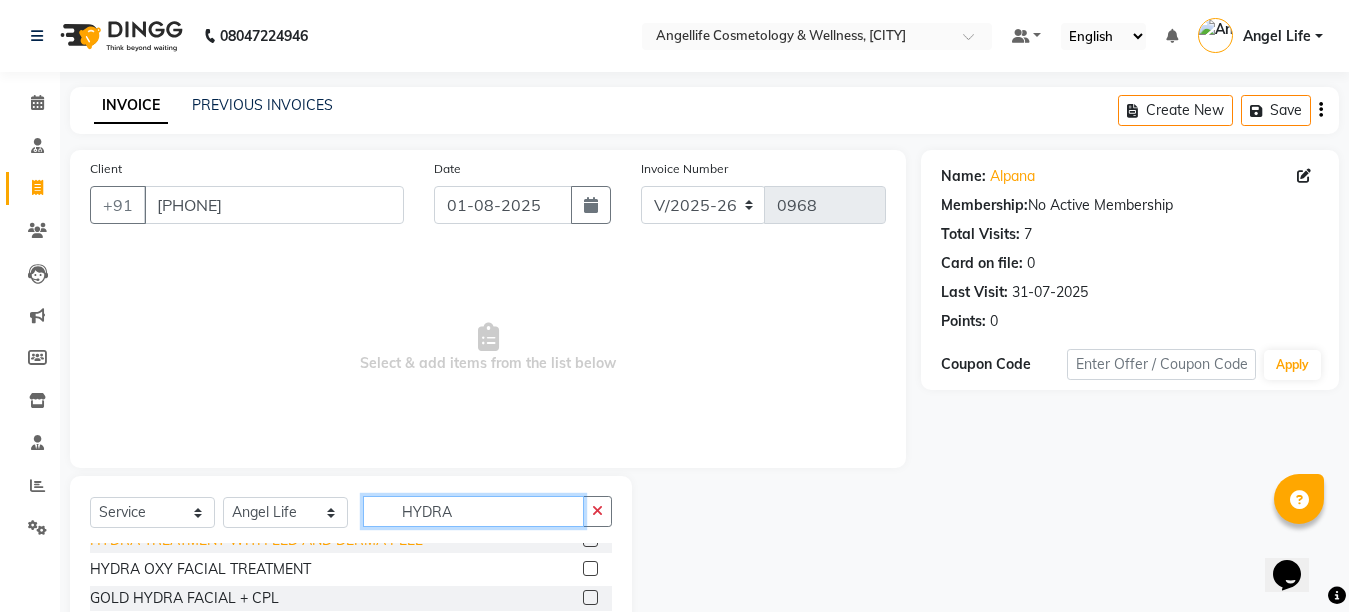 scroll, scrollTop: 148, scrollLeft: 0, axis: vertical 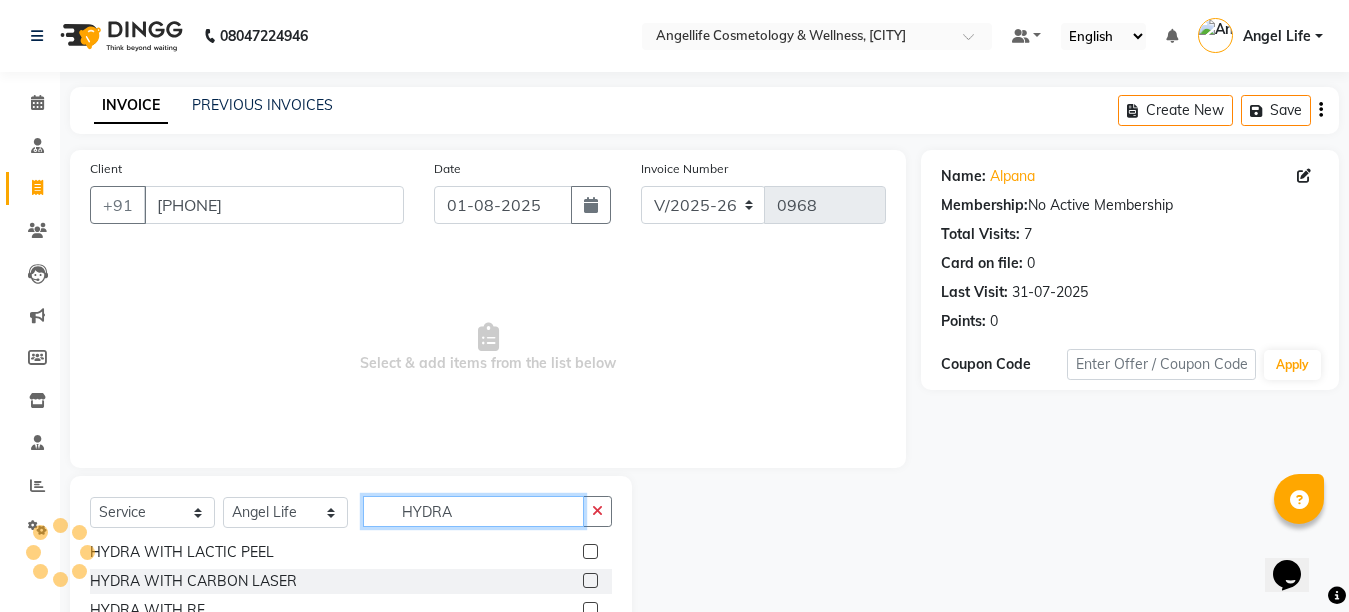 type on "HYDRA" 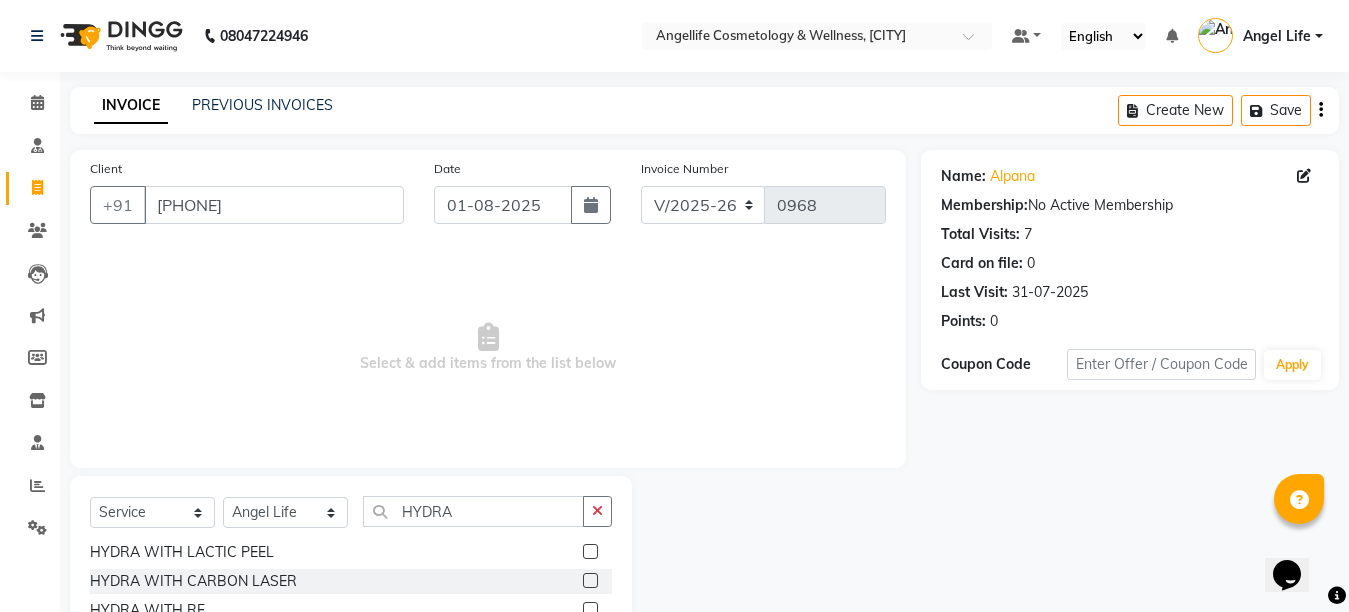click 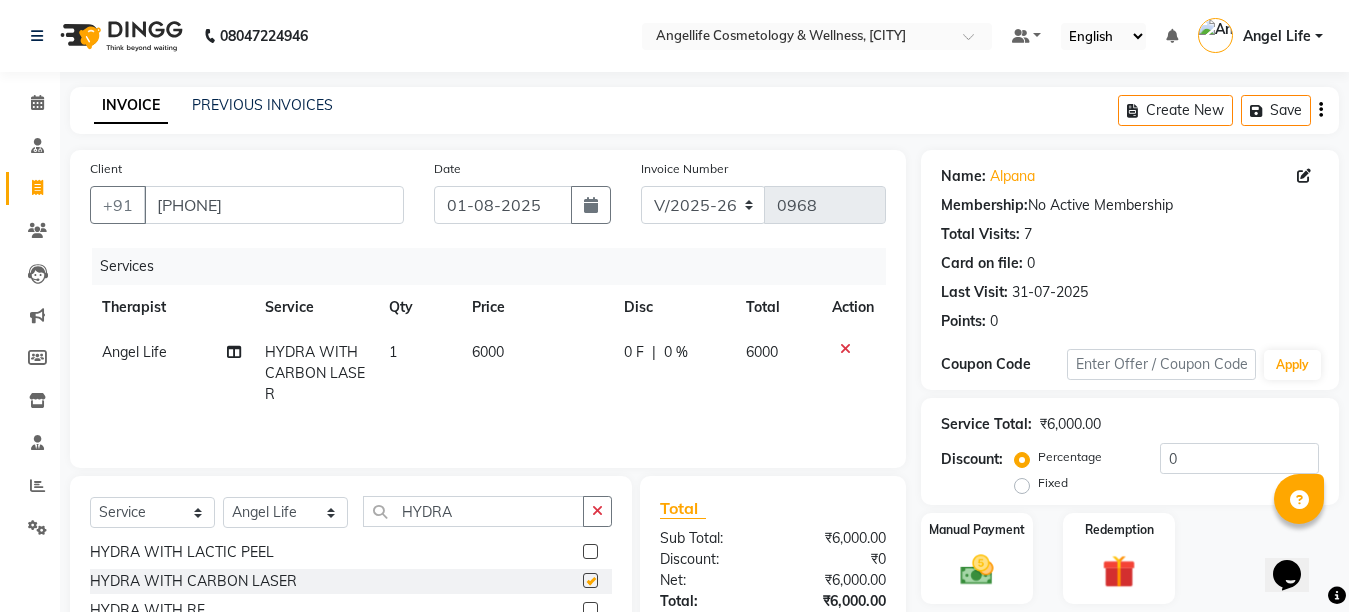 checkbox on "false" 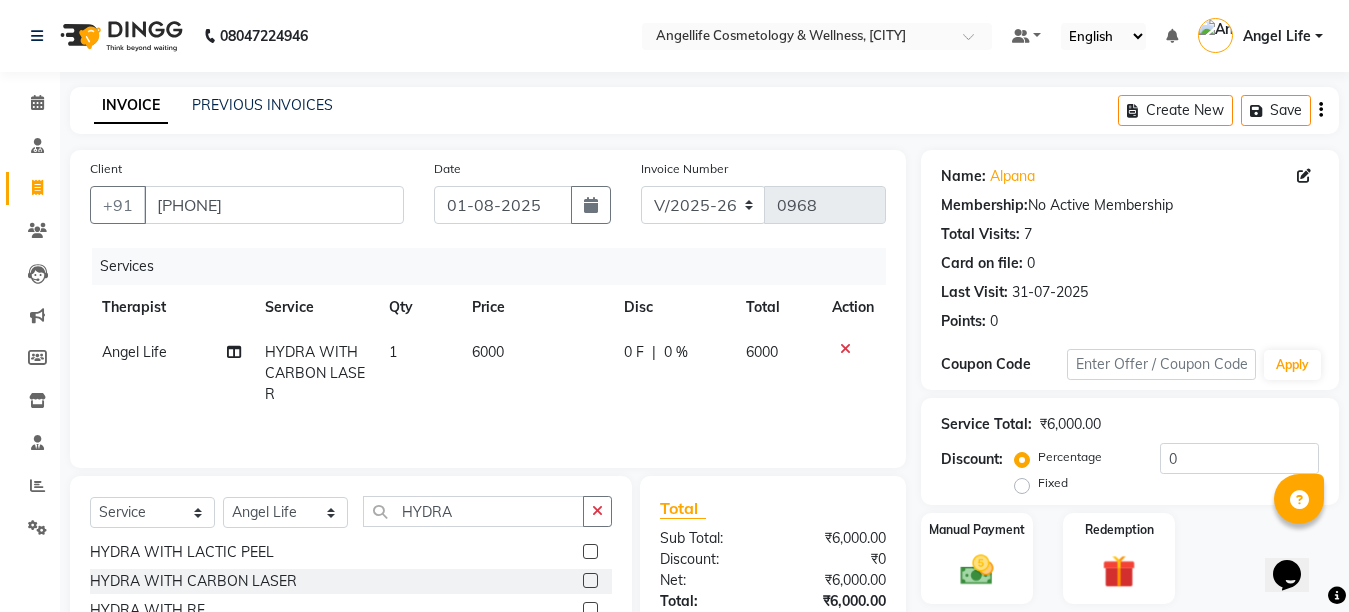 click on "6000" 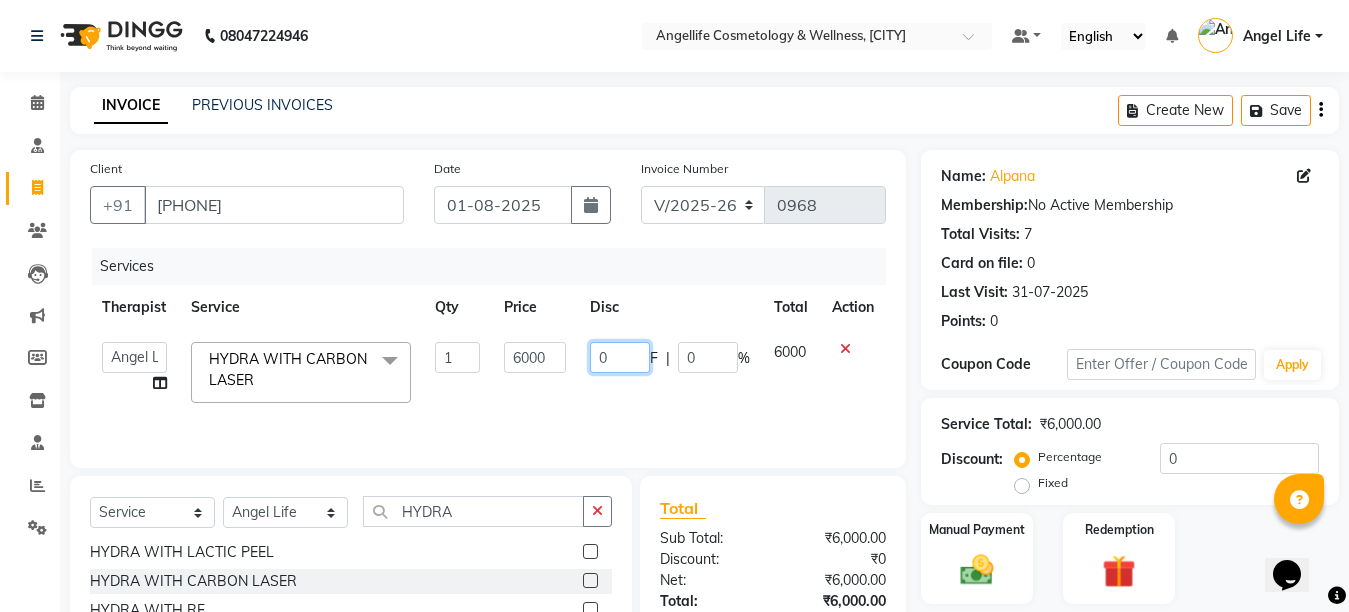 click on "0" 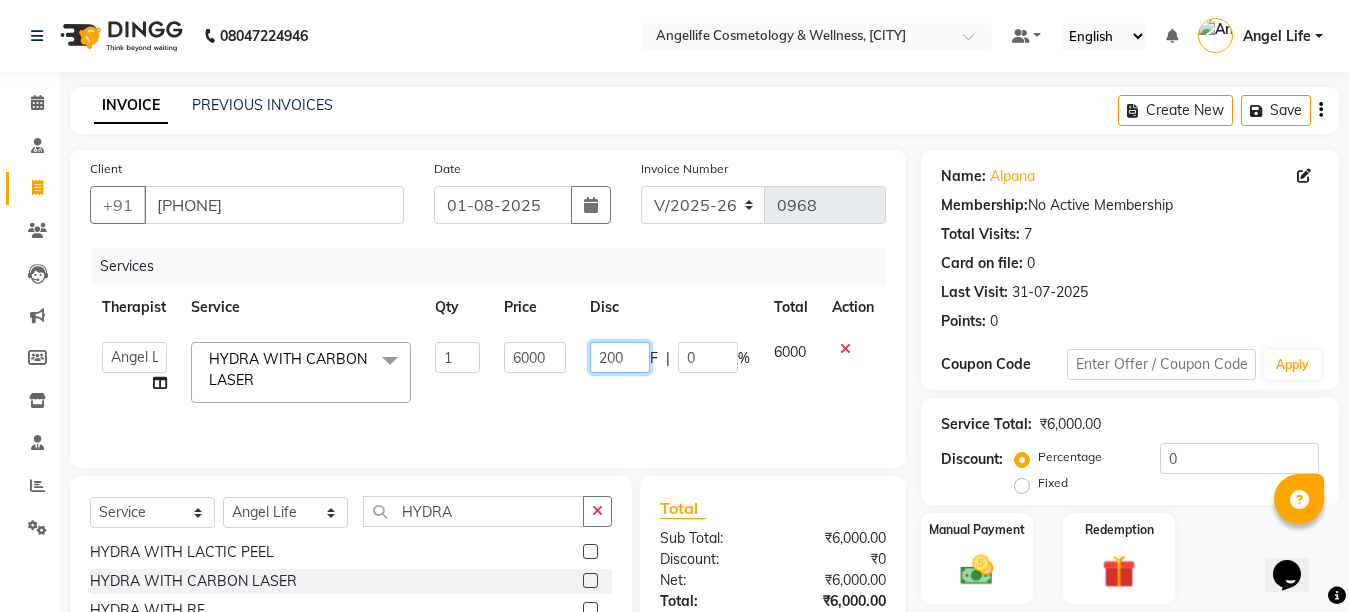 type on "2000" 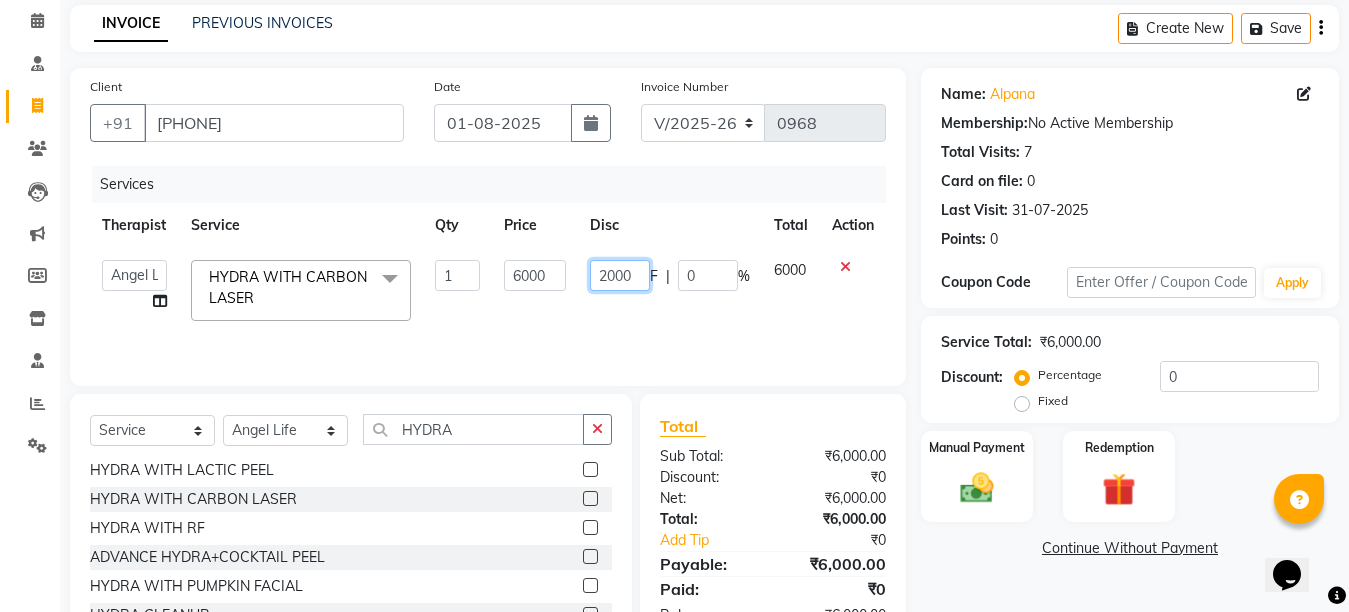 scroll, scrollTop: 189, scrollLeft: 0, axis: vertical 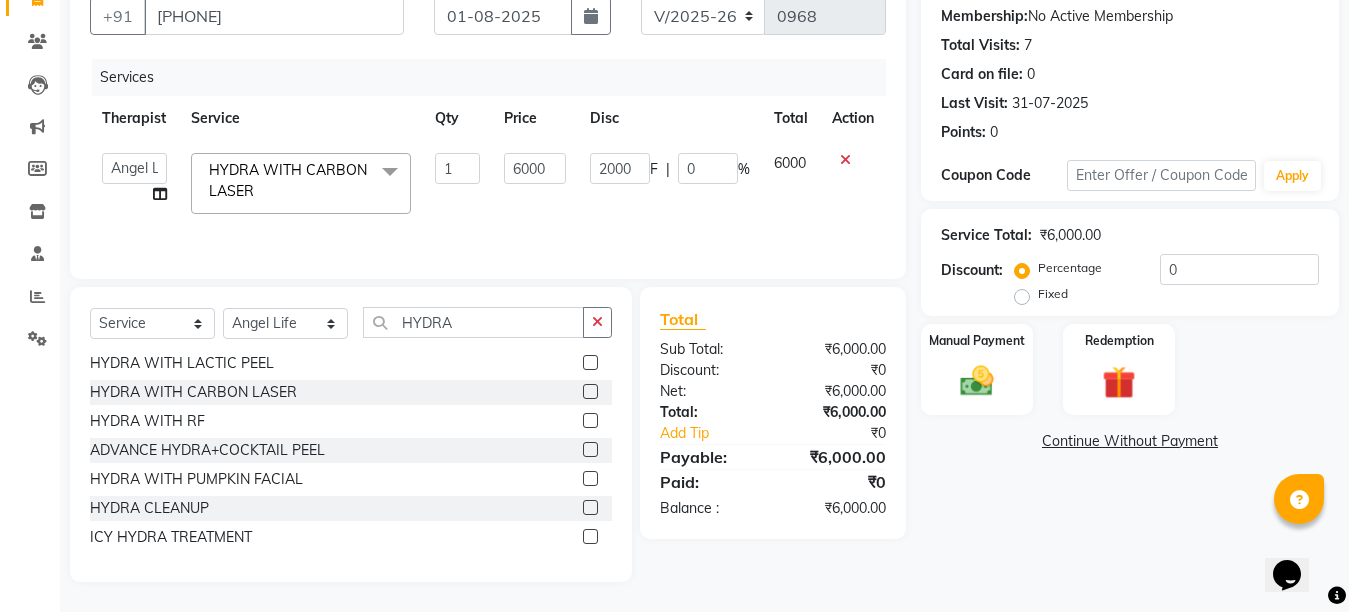 click on "Name: [NAME] Membership: No Active Membership Total Visits: 7 Card on file: 0 Last Visit: 31-07-2025 Points: 0 Coupon Code Apply Service Total: ₹6,000.00 Discount: Percentage Fixed 0 Manual Payment Redemption Continue Without Payment" 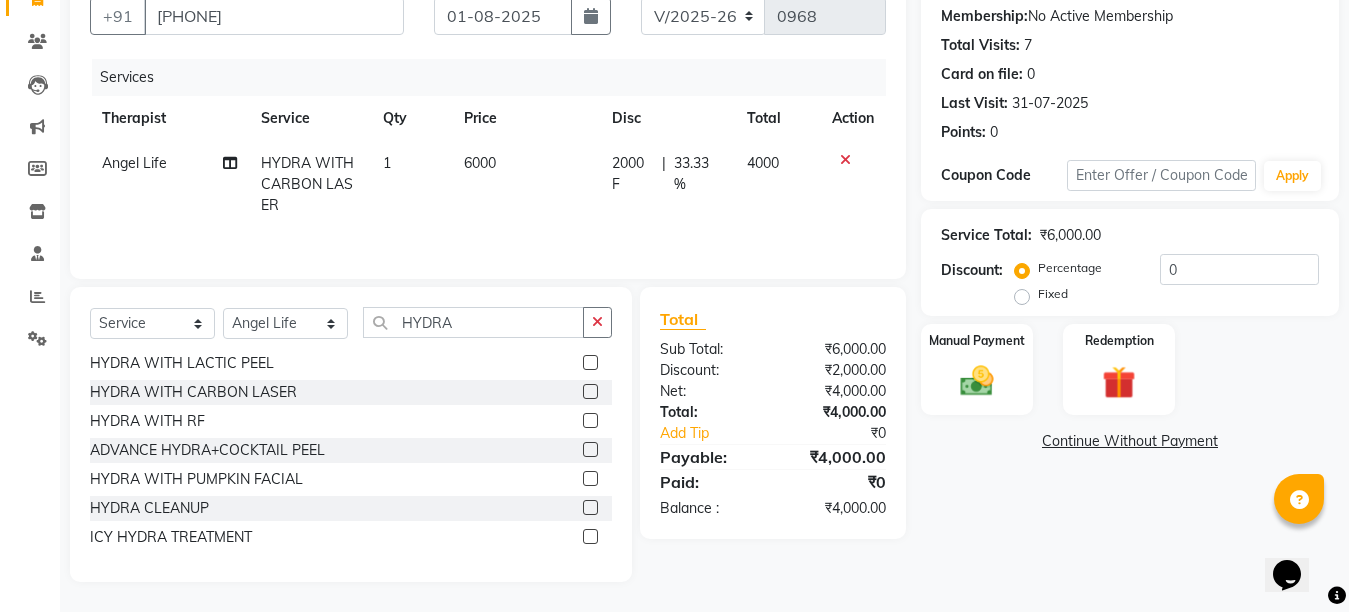 click on "Continue Without Payment" 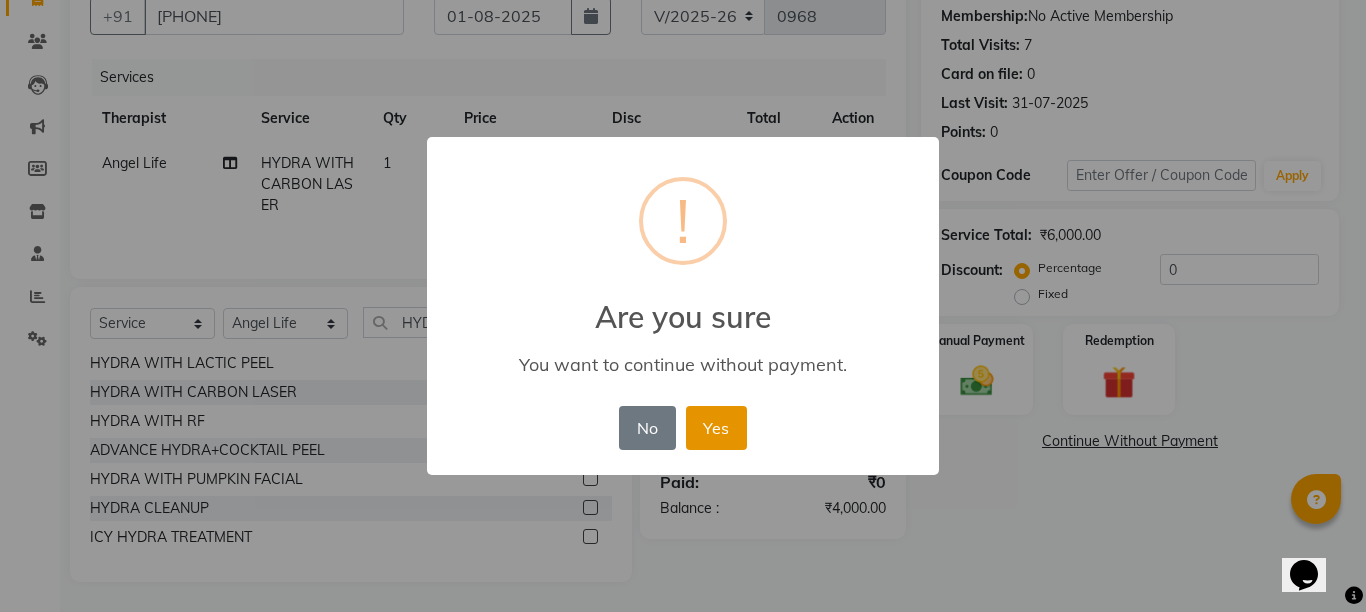 click on "Yes" at bounding box center [716, 428] 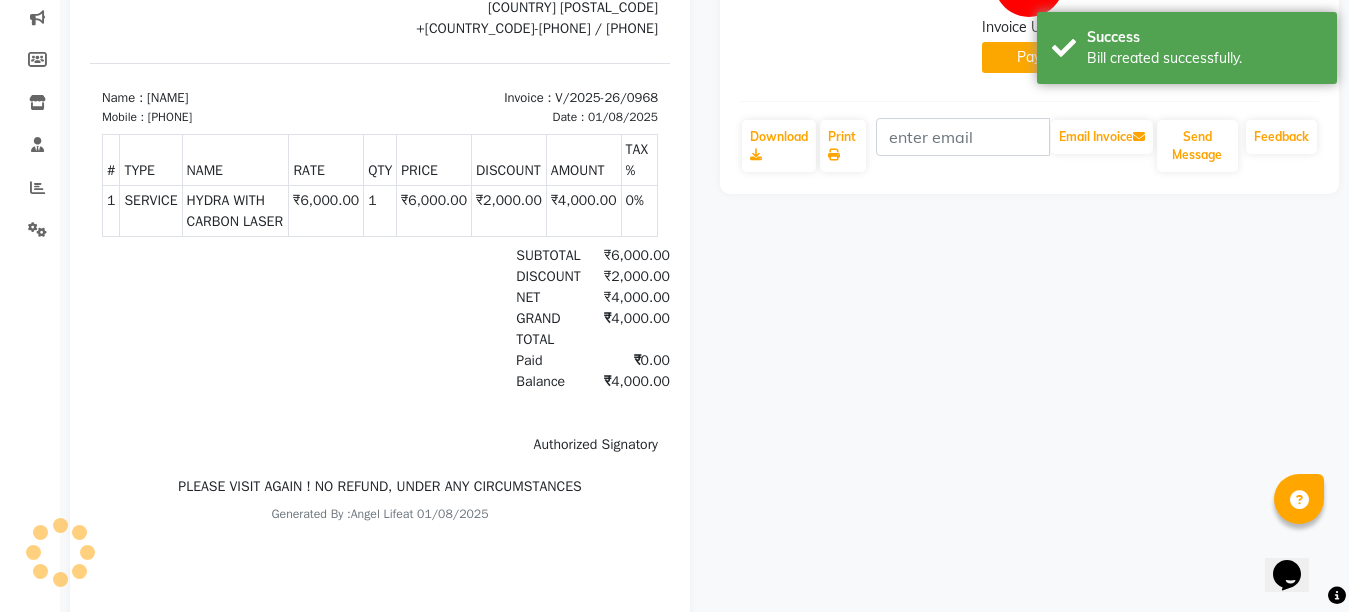 scroll, scrollTop: 300, scrollLeft: 0, axis: vertical 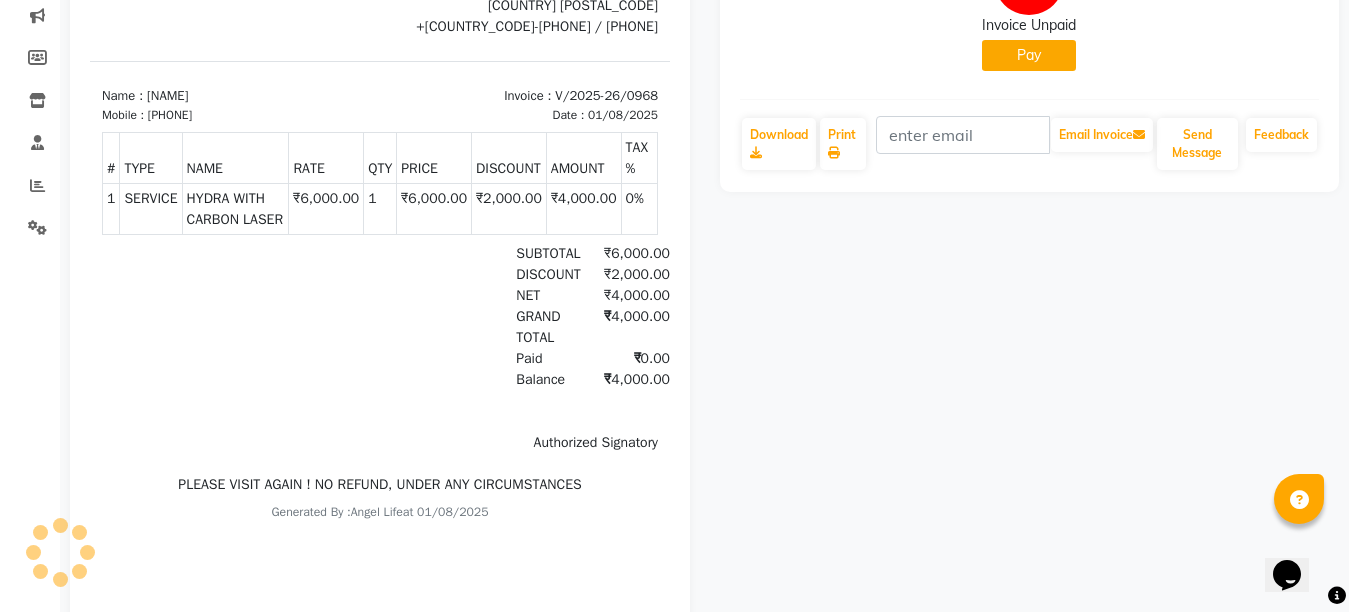 click on "Pay" 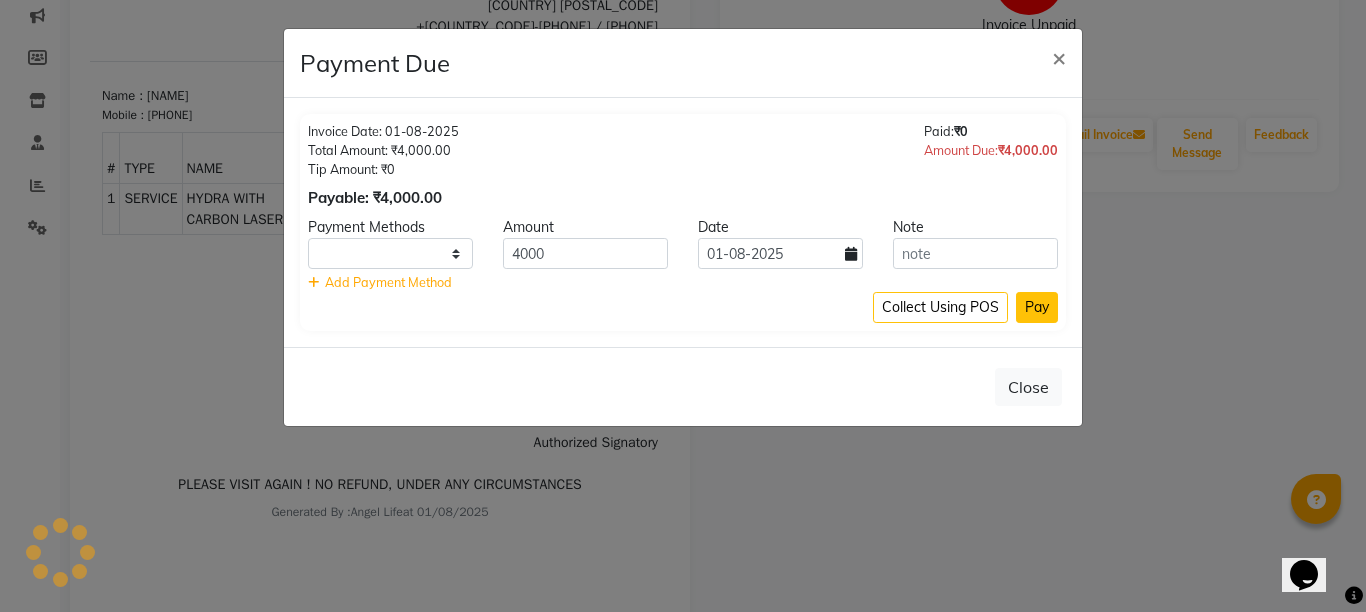 click on "Pay" 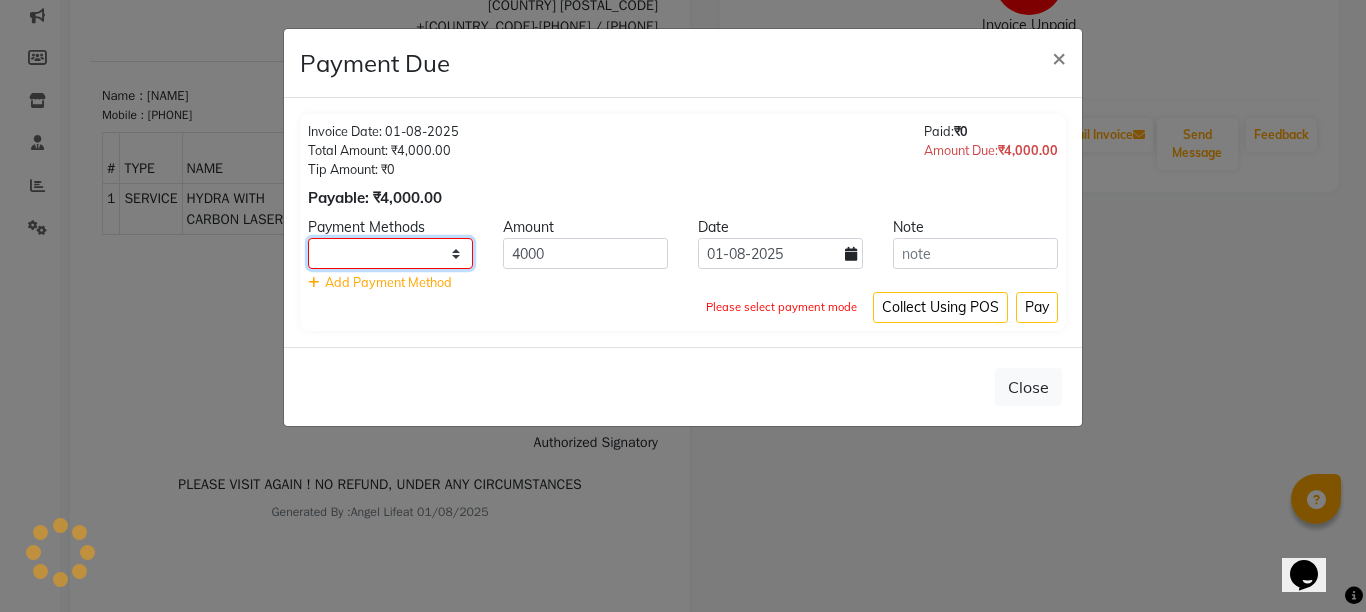 click 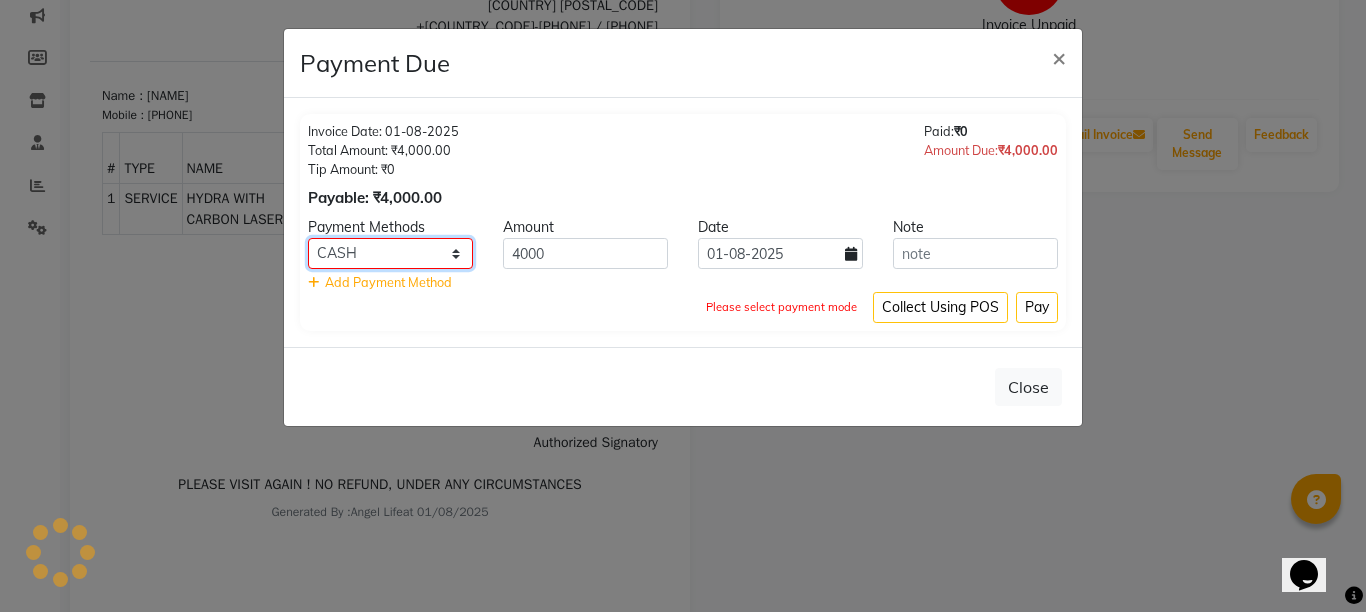 select on "1" 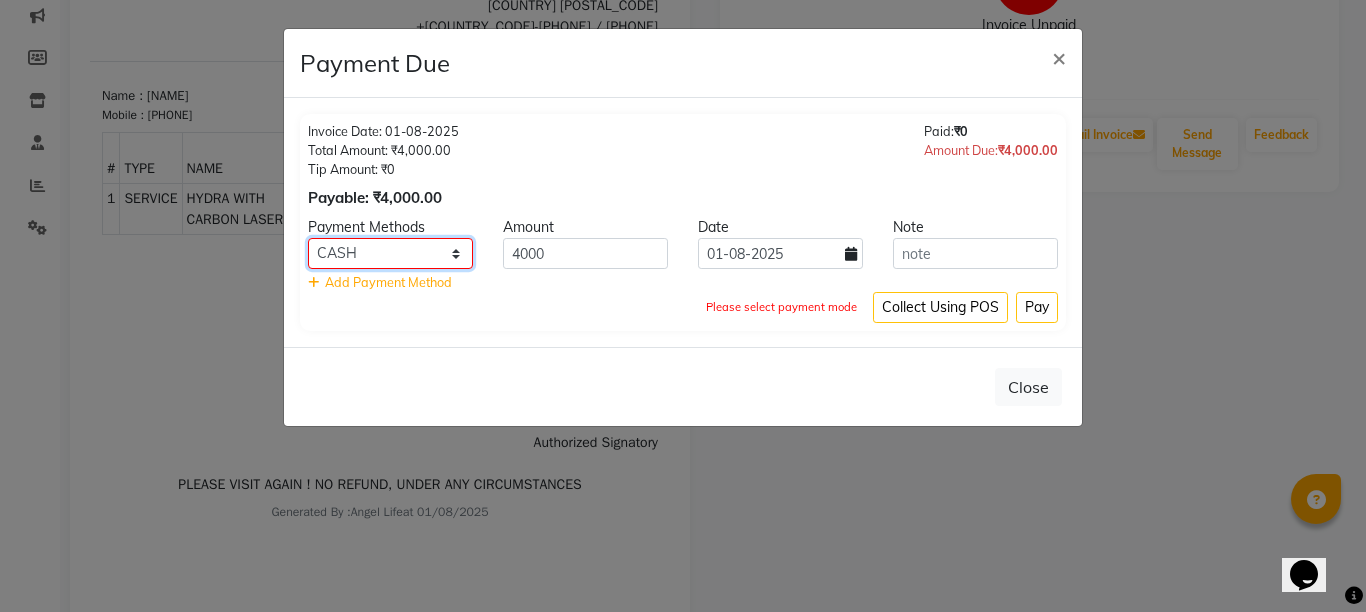 click on "CASH CARD ONLINE CUSTOM GPay PayTM PhonePe UPI NearBuy Loan BharatPay Cheque MosamBee MI Voucher Bank Family Visa Card Master Card BharatPay Card UPI BharatPay Other Cards Juice by MCB MyT Money MariDeal DefiDeal Deal.mu THD TCL CEdge Card M UPI M UPI Axis UPI Union Card (Indian Bank) Card (DL Bank) RS BTC Wellnessta Razorpay Complimentary Nift Spa Finder Spa Week Venmo BFL LoanTap SaveIN GMoney ATH Movil On Account Chamber Gift Card Trade Comp Donation Card on File Envision BRAC Card City Card bKash Credit Card Debit Card Shoutlo LUZO Jazz Cash AmEx Discover Tabby Online W Room Charge Room Charge USD Room Charge Euro Room Charge EGP Room Charge GBP Bajaj Finserv Bad Debts Card: IDFC Card: IOB Coupon Gcash PayMaya Instamojo COnline UOnline SOnline SCard Paypal PPR PPV PPC PPN PPG PPE CAMP Benefit ATH Movil Dittor App Rupay Diners iPrepaid iPackage District App Pine Labs Cash Payment Pnb Bank GPay NT Cash Lash GPay Lash Cash Nail GPay Nail Cash BANKTANSFER Dreamfolks BOB SBI Save-In Nail Card Lash Card" 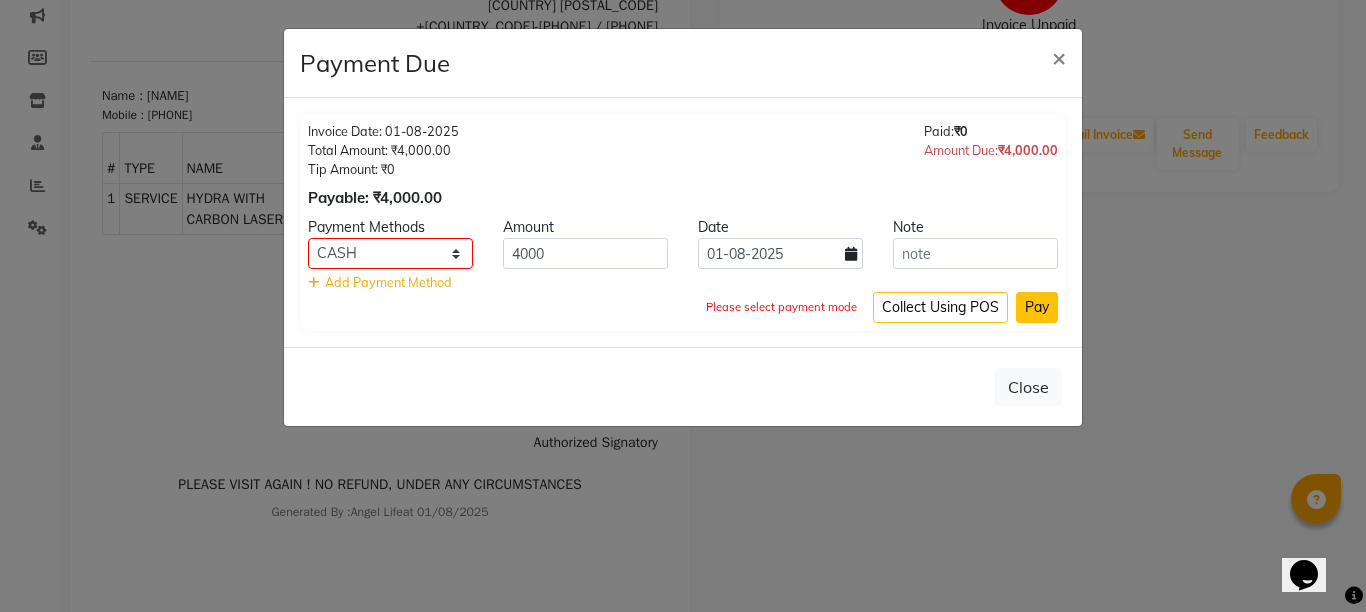 click on "Pay" 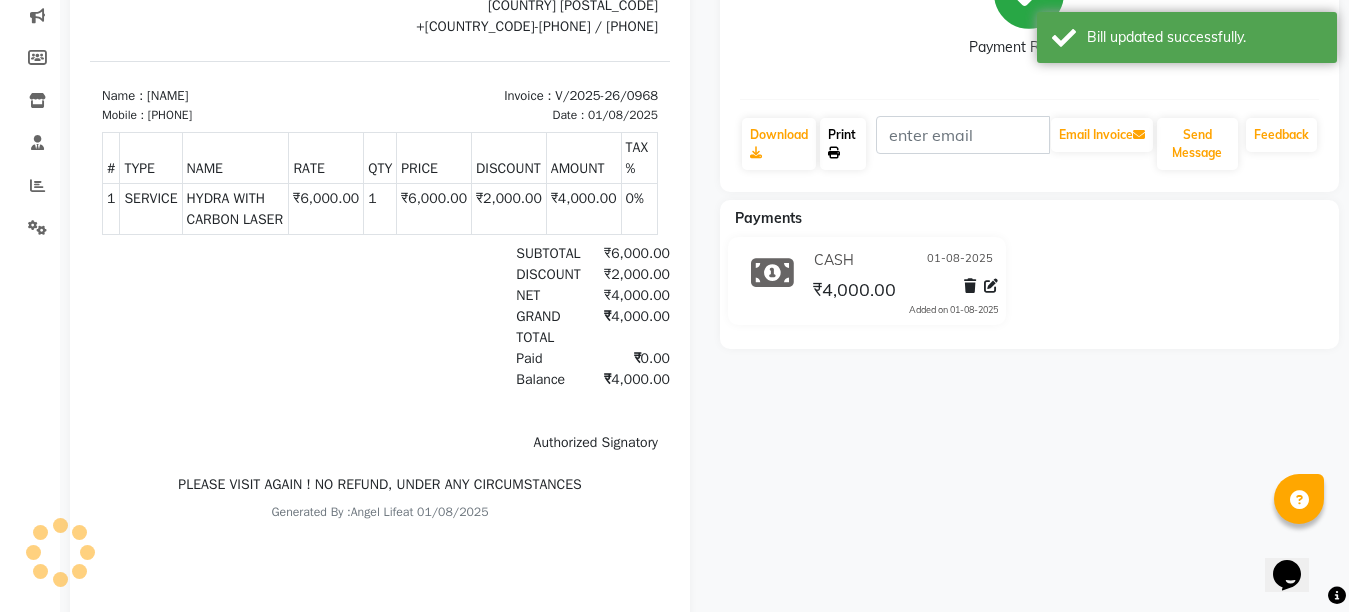 click on "Print" 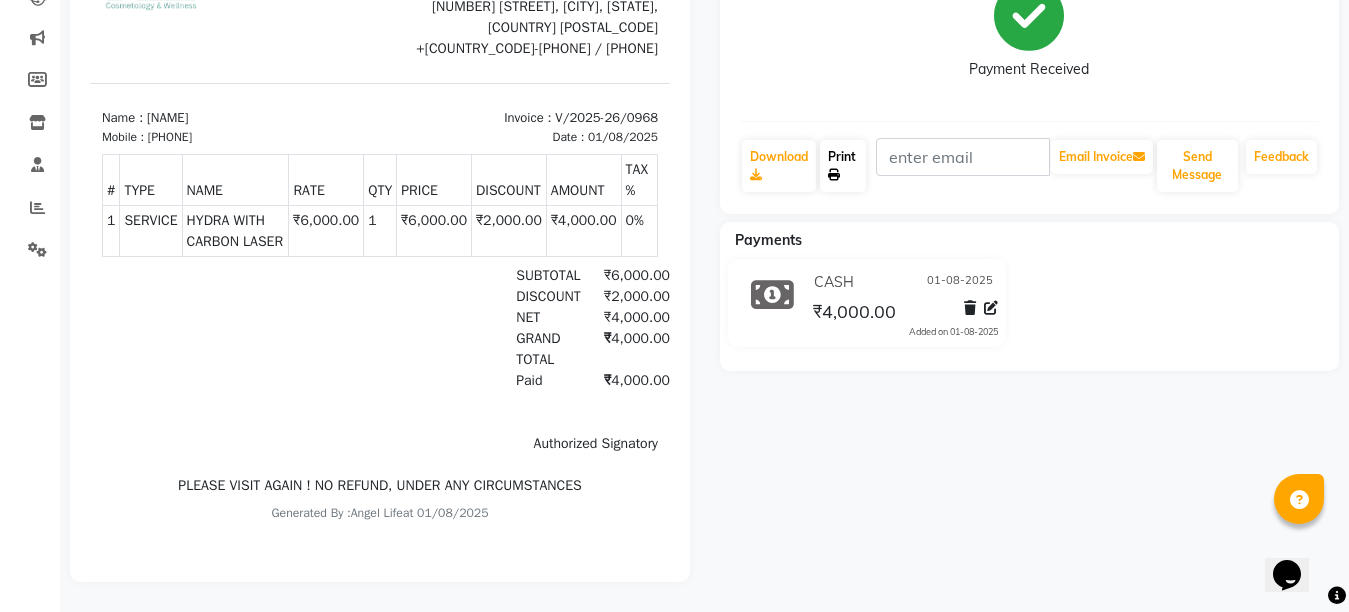 scroll, scrollTop: 295, scrollLeft: 0, axis: vertical 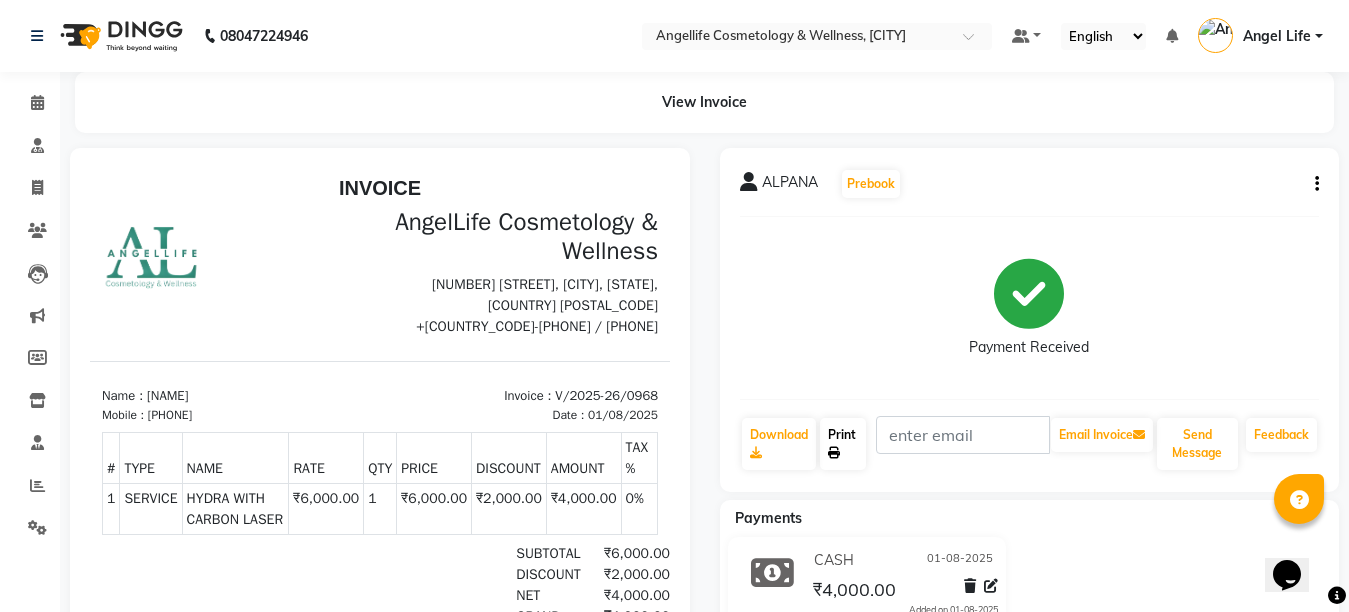click on "Print" 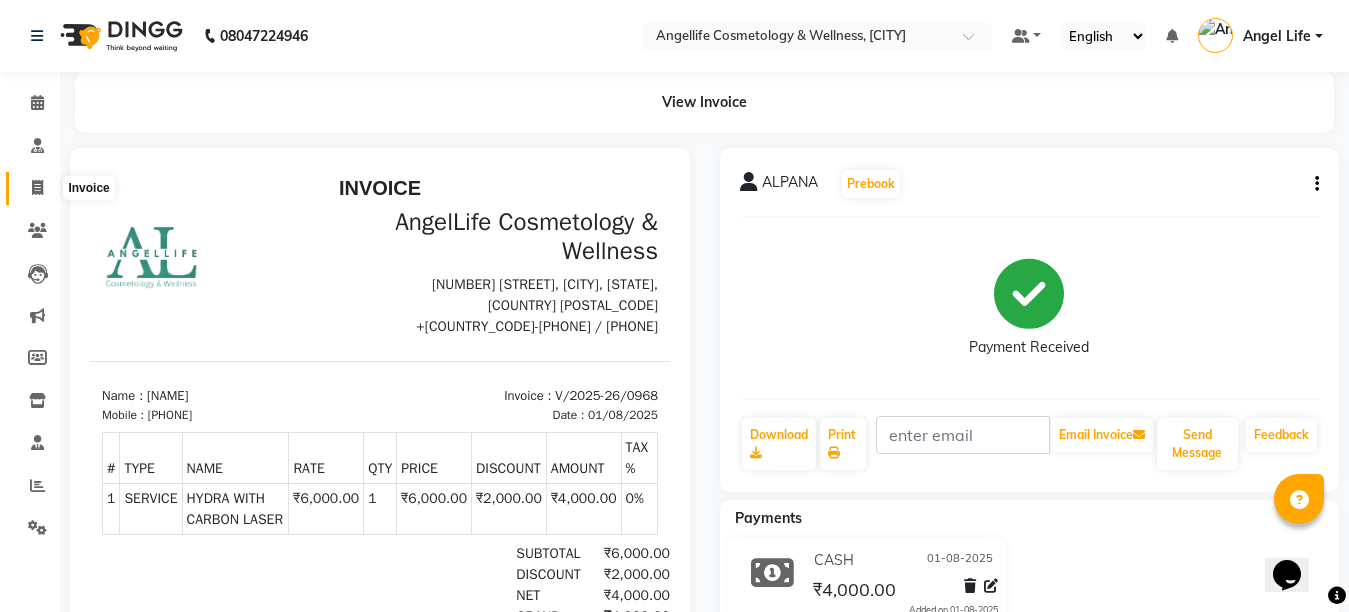 click 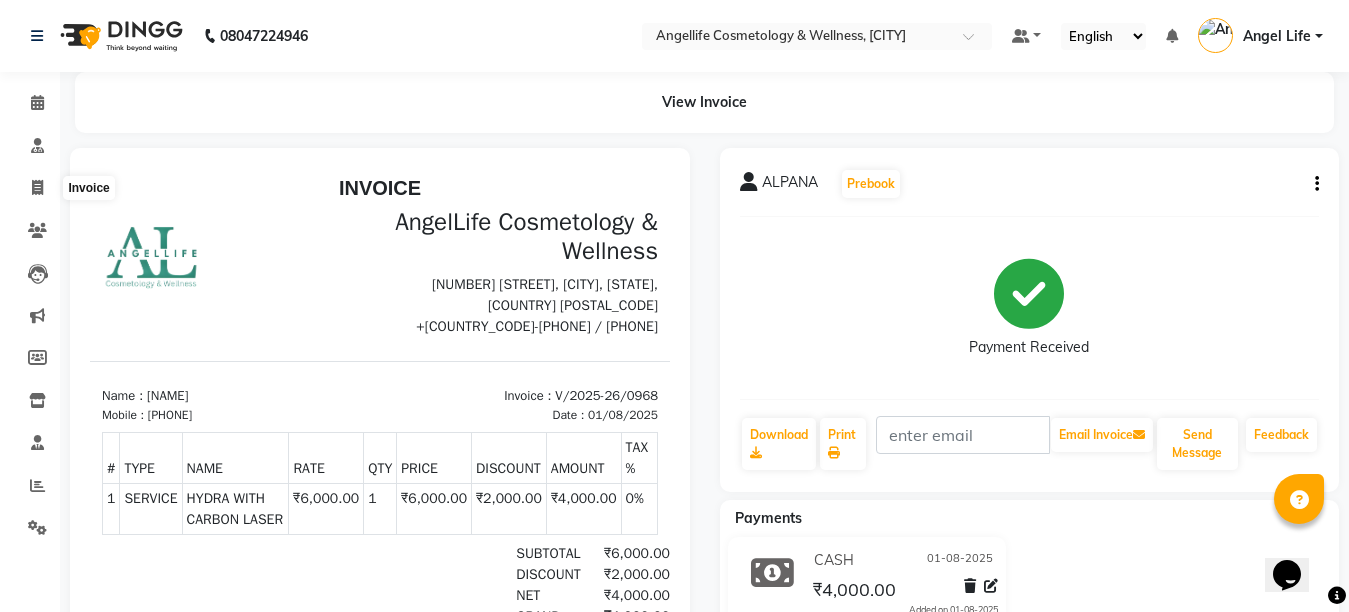 select on "service" 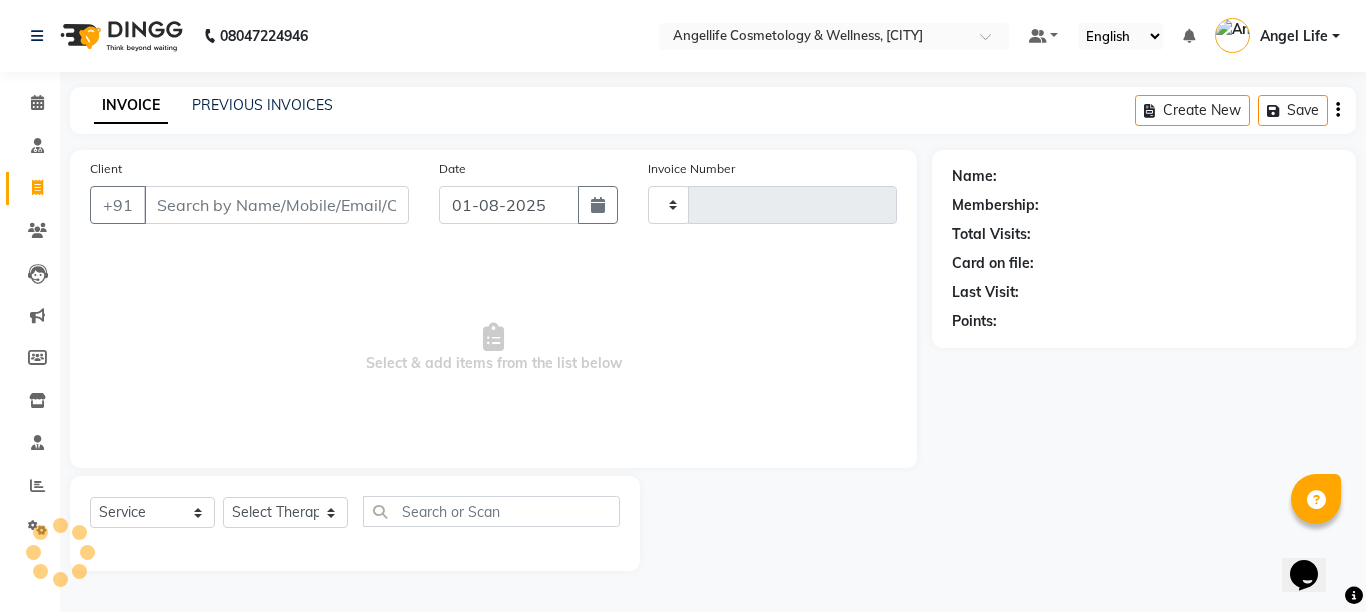 type on "0969" 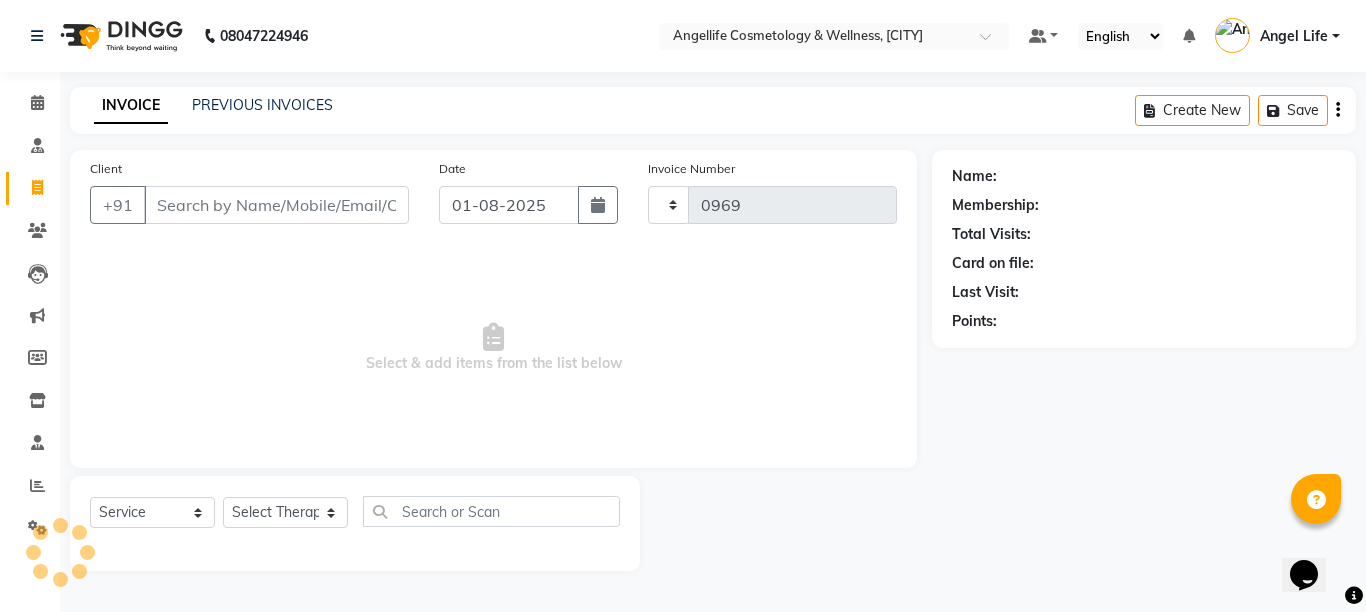 select on "4531" 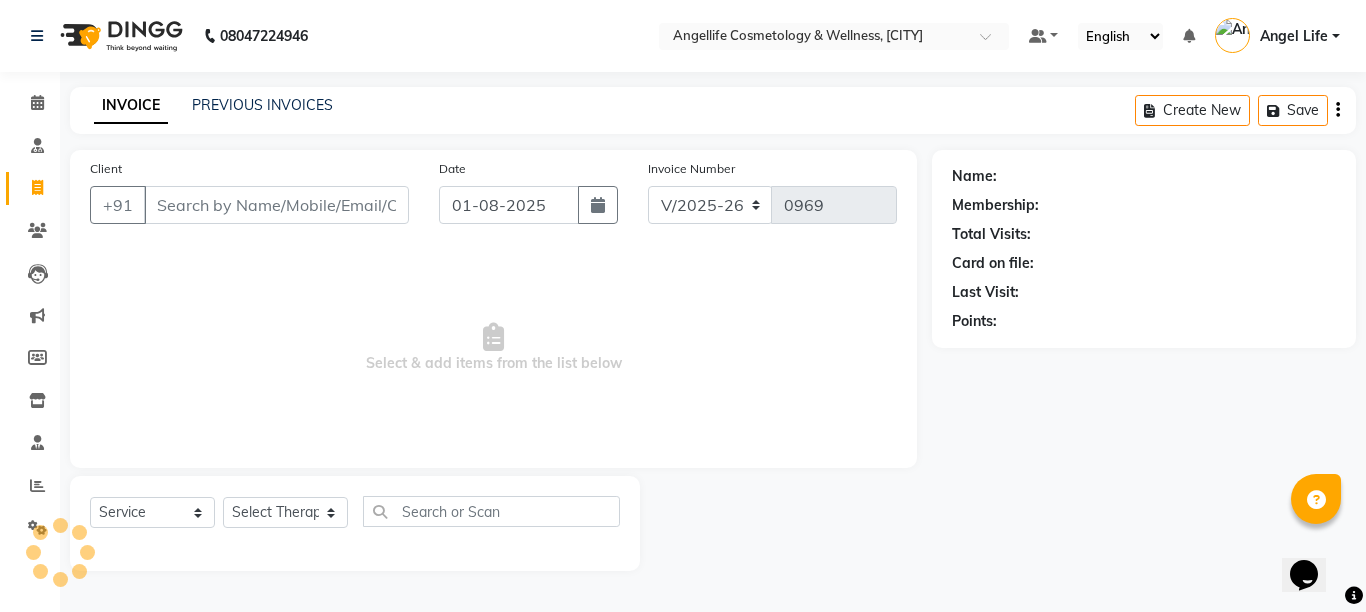 click on "Client" at bounding box center [276, 205] 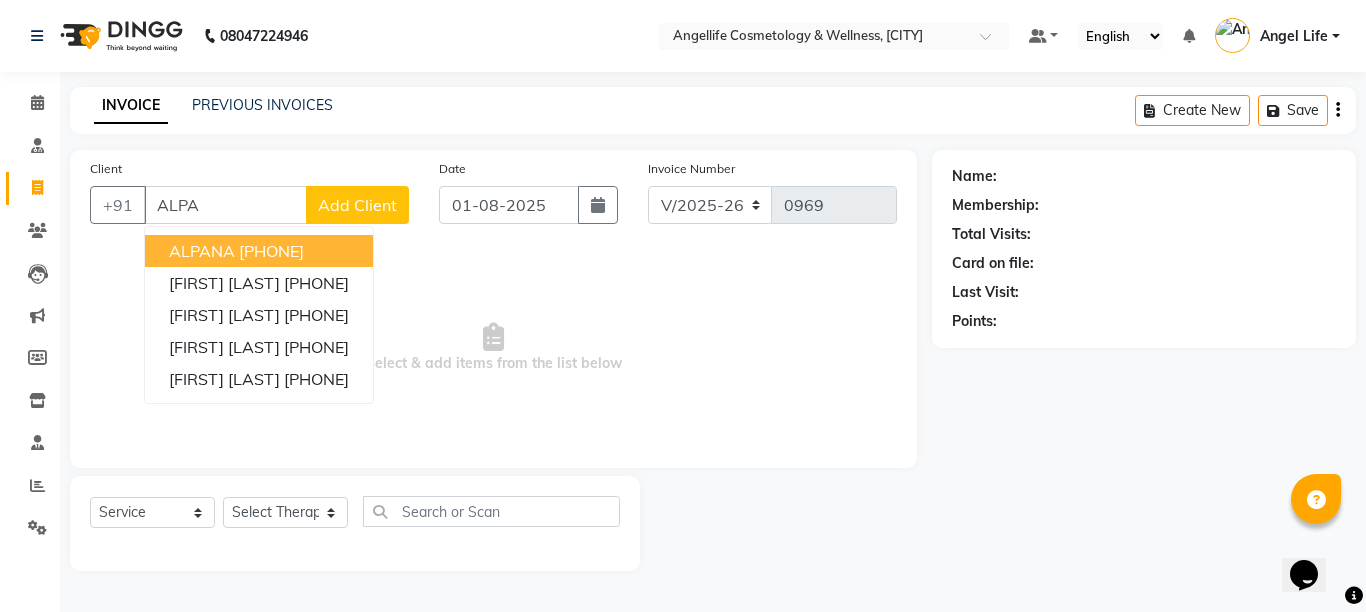 click on "[PHONE]" at bounding box center [271, 251] 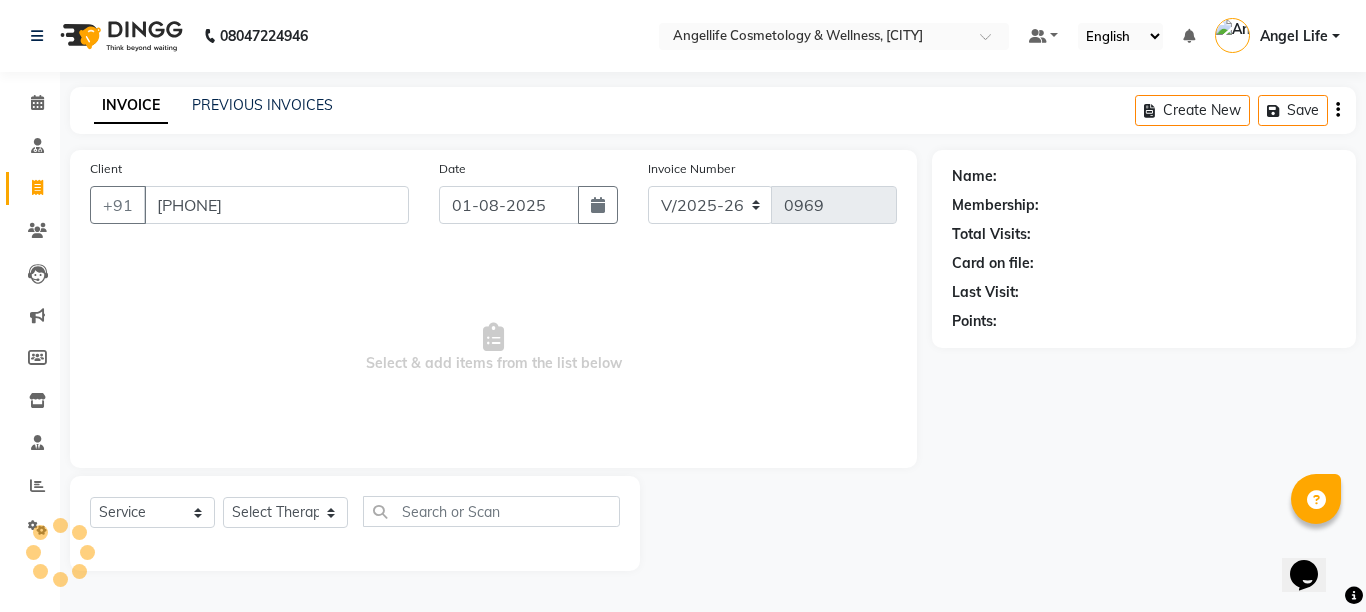 type on "[PHONE]" 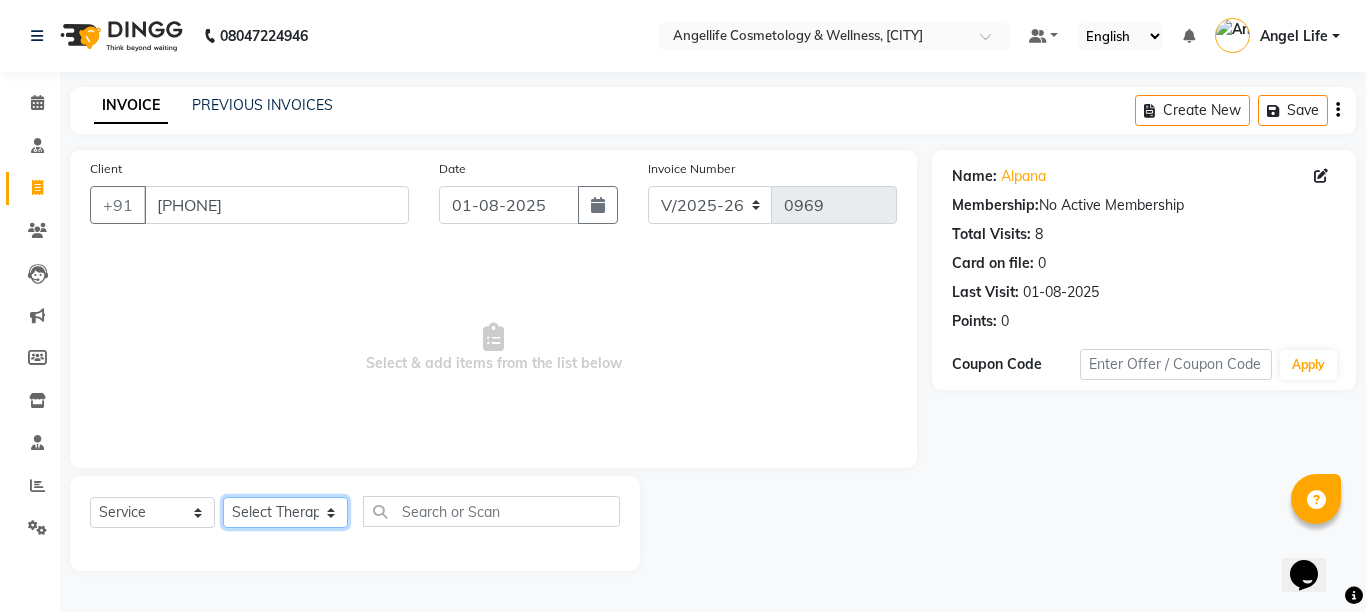 click on "Select Therapist Angel Life AngelLife [CITY] [NAME] [NAME] [NAME] [NAME] [NAME] [NAME] [NAME]" 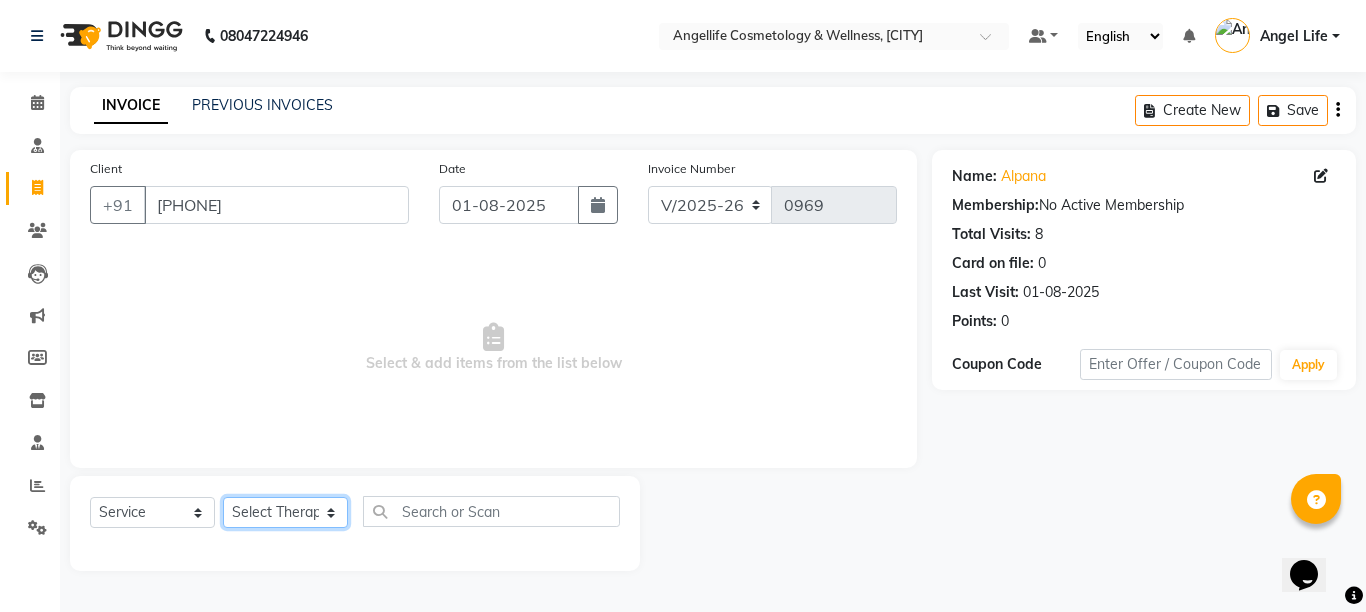 select on "26653" 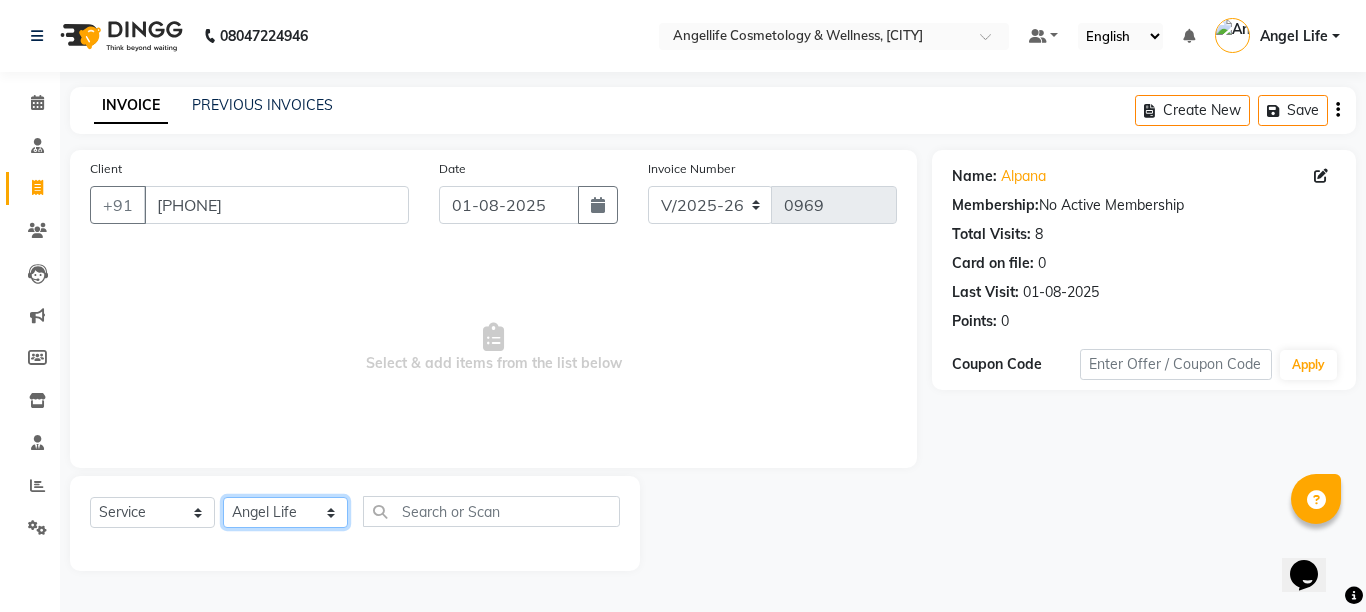 click on "Select Therapist Angel Life AngelLife [CITY] [NAME] [NAME] [NAME] [NAME] [NAME] [NAME] [NAME]" 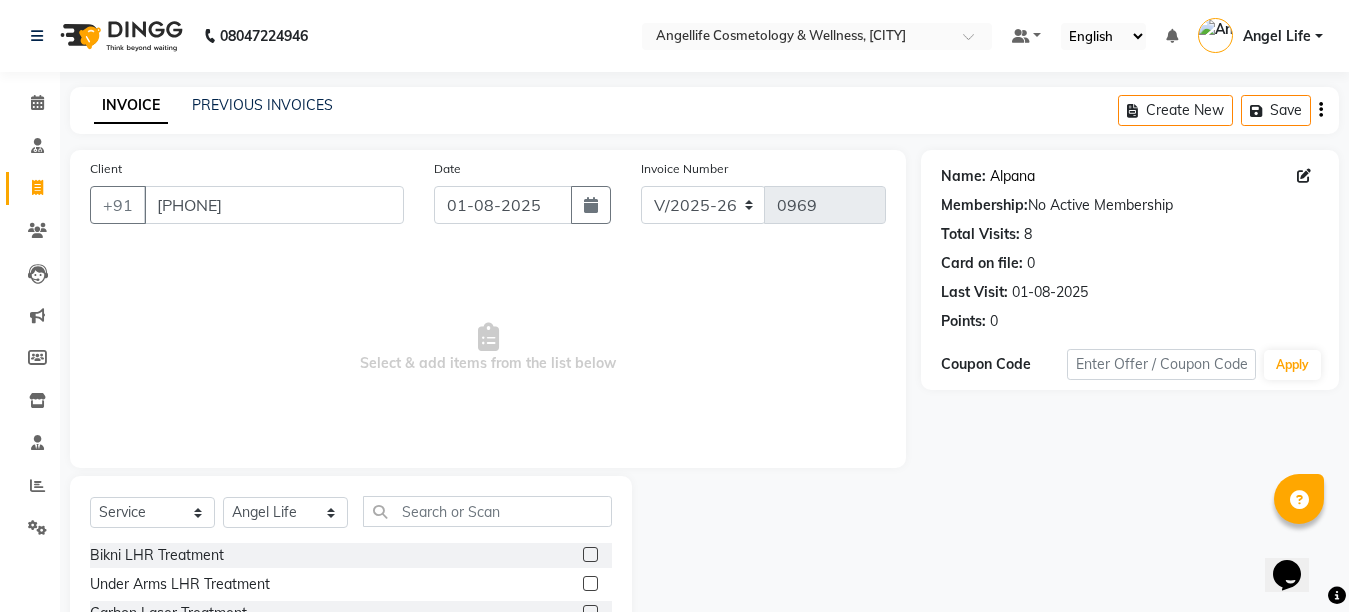 click on "Alpana" 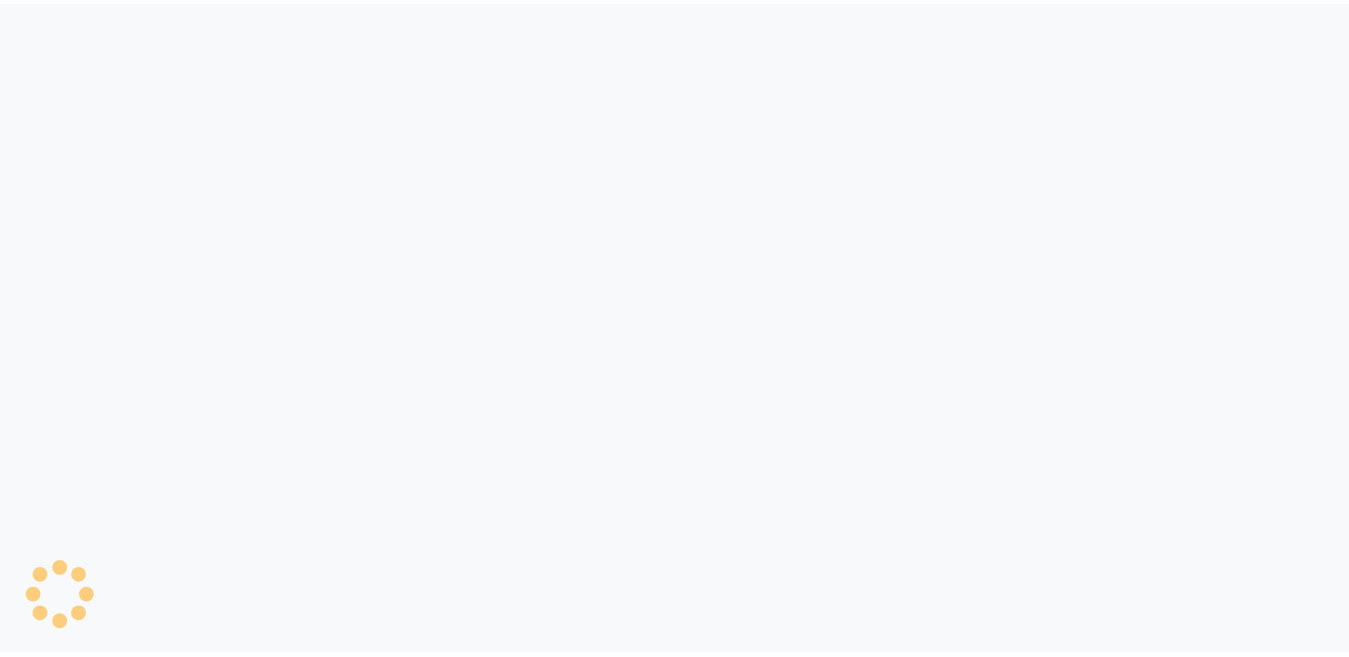 scroll, scrollTop: 0, scrollLeft: 0, axis: both 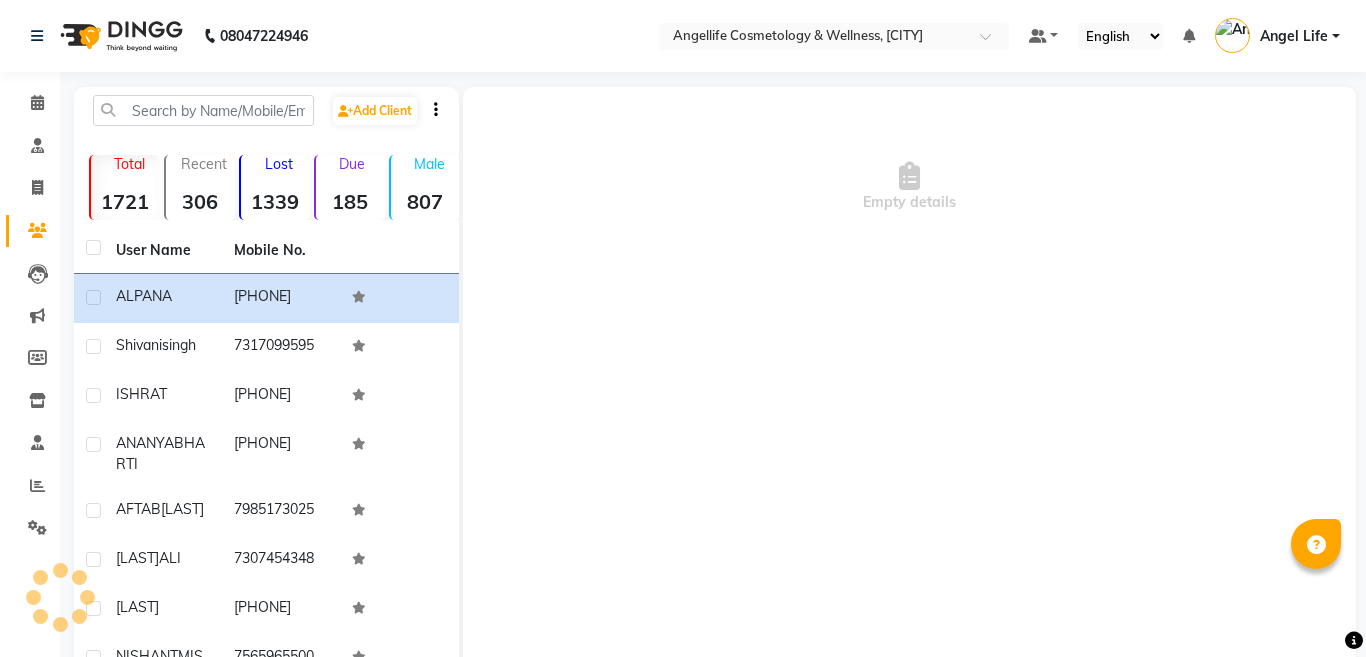 select on "en" 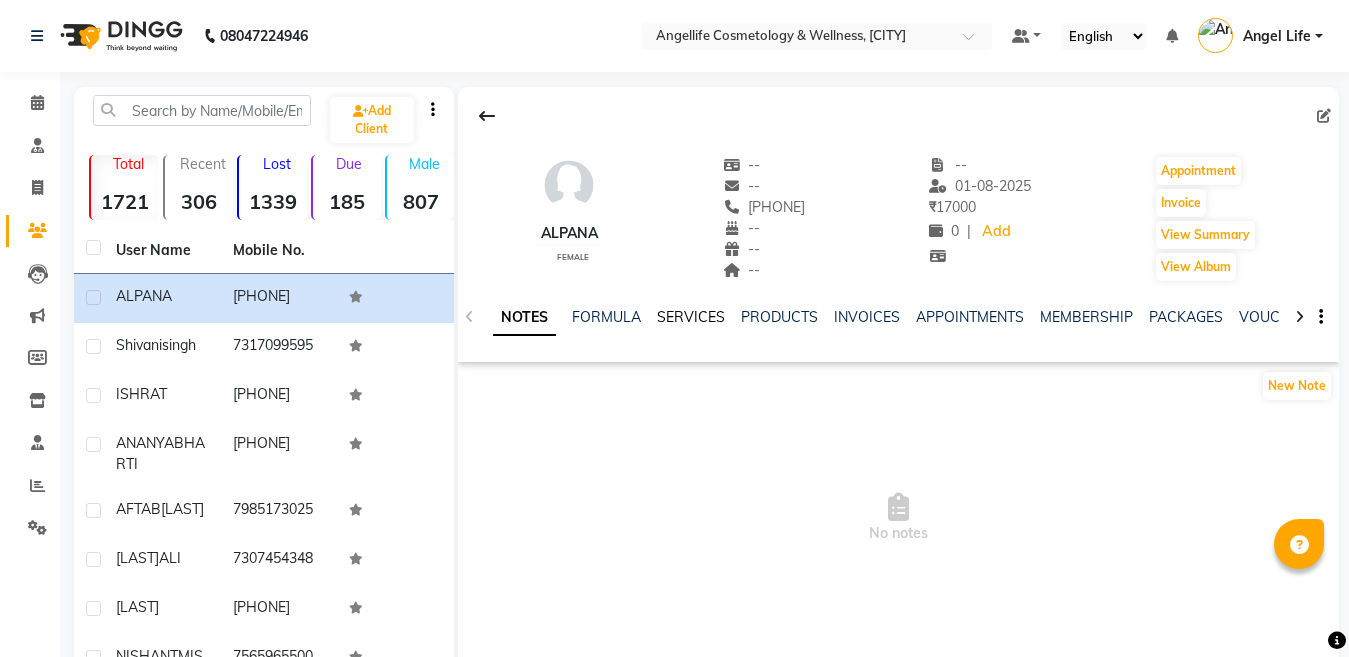 click on "SERVICES" 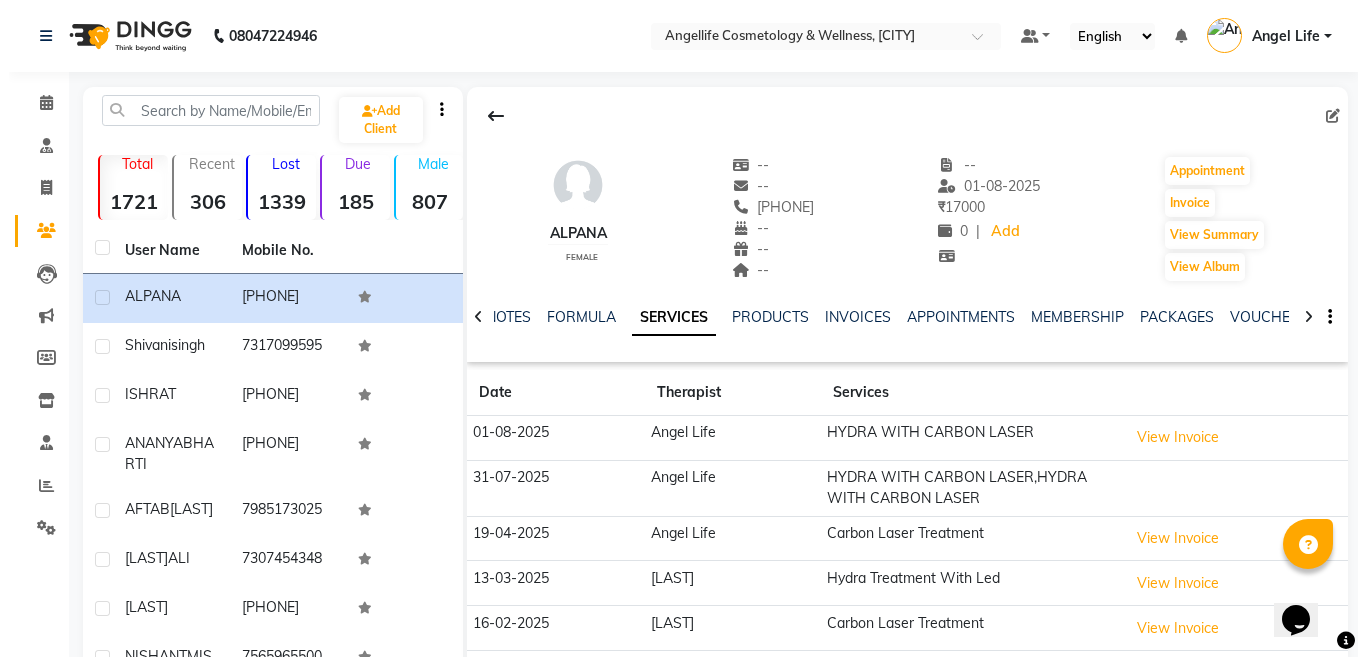 scroll, scrollTop: 0, scrollLeft: 0, axis: both 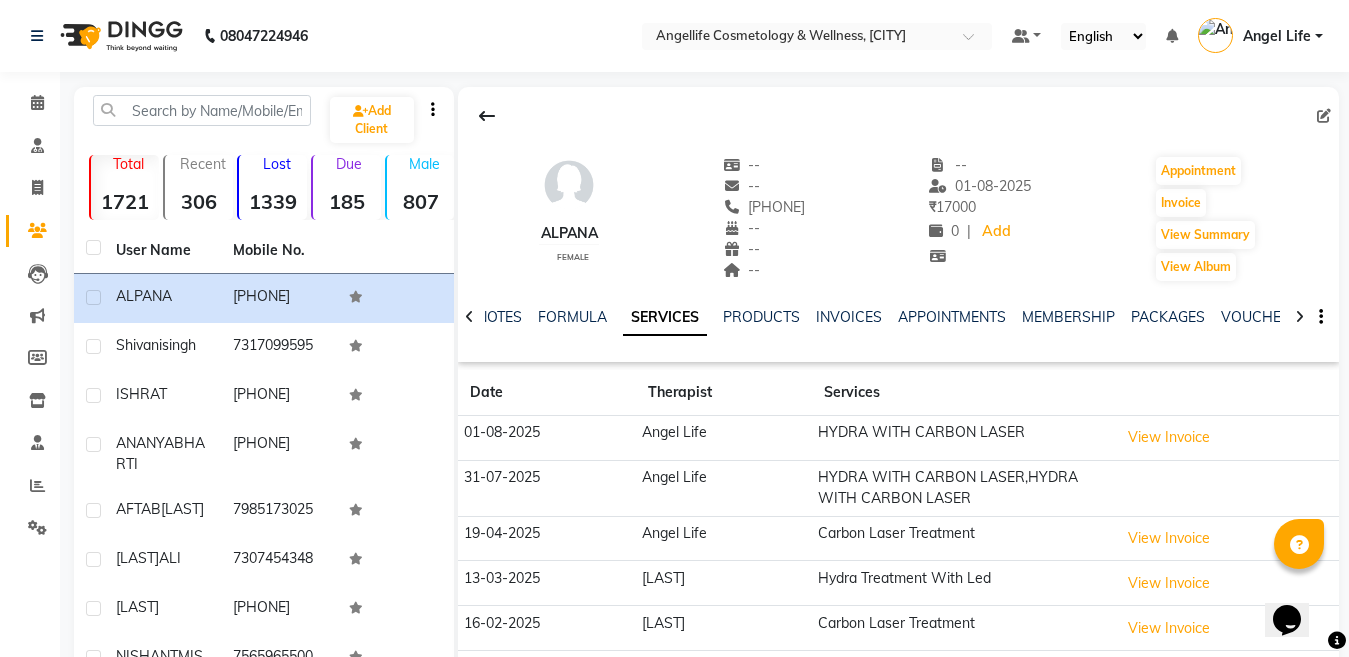 click on "Angel Life" 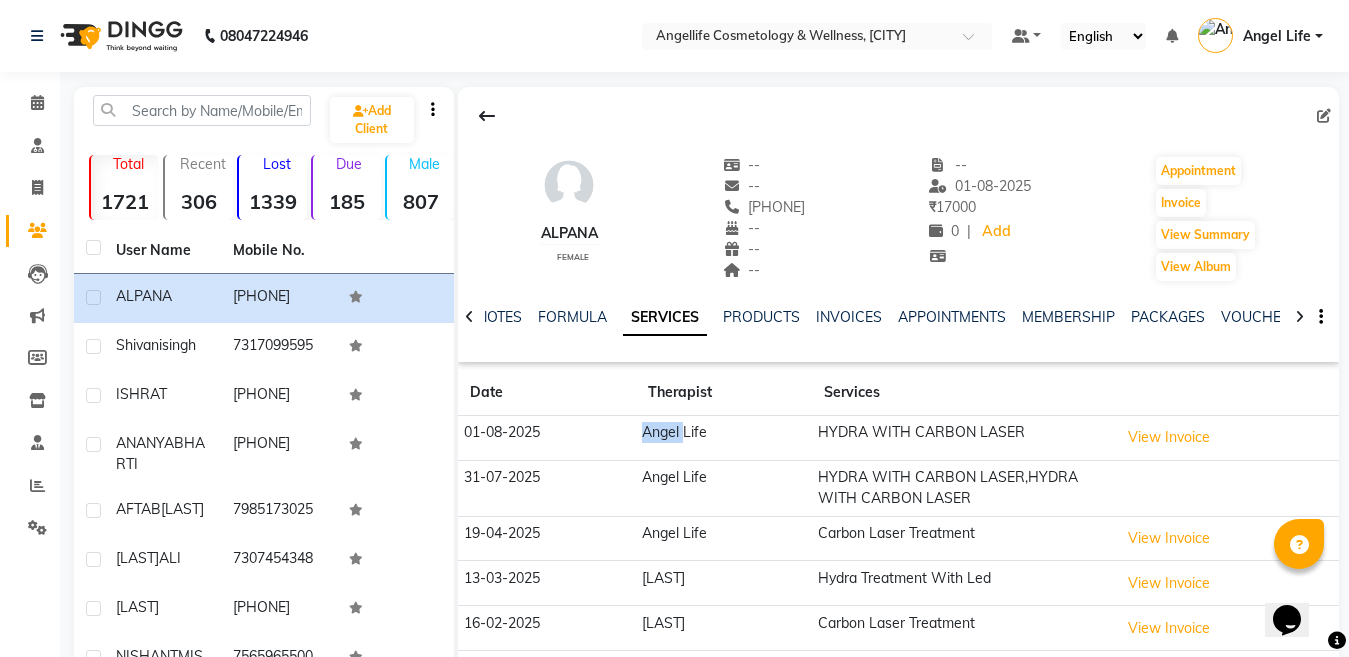 click on "Angel Life" 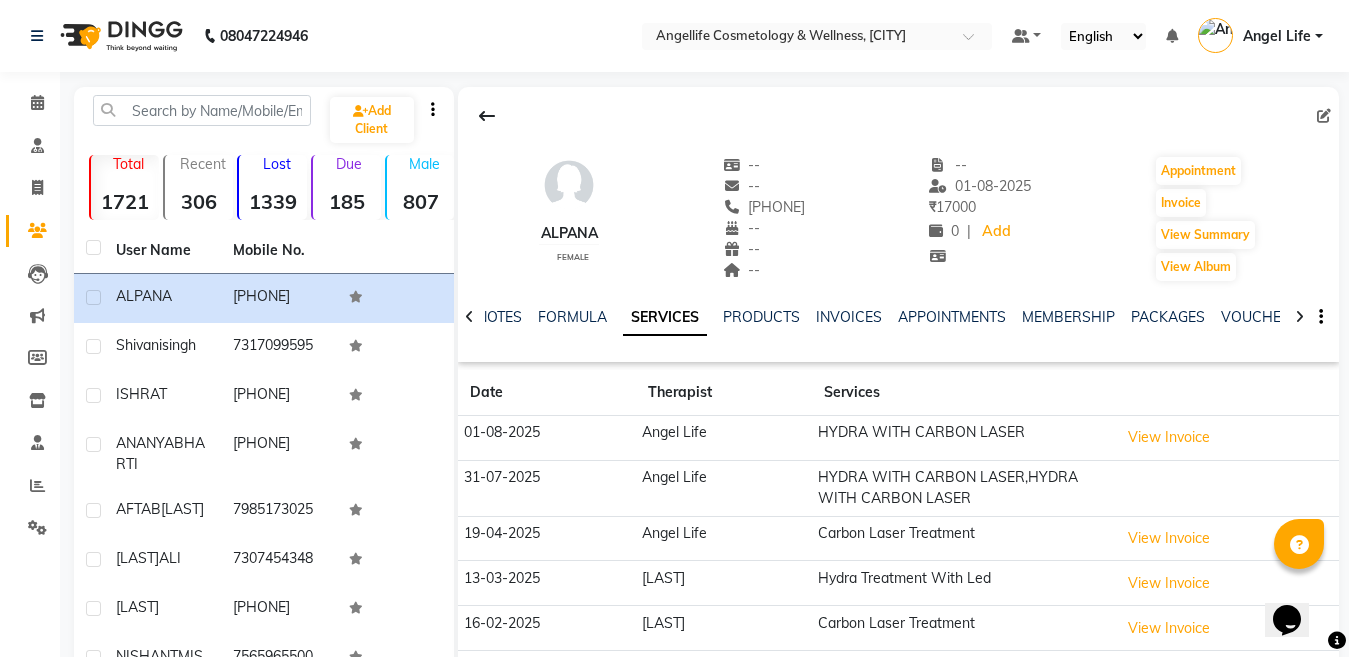 click on "HYDRA WITH CARBON LASER" 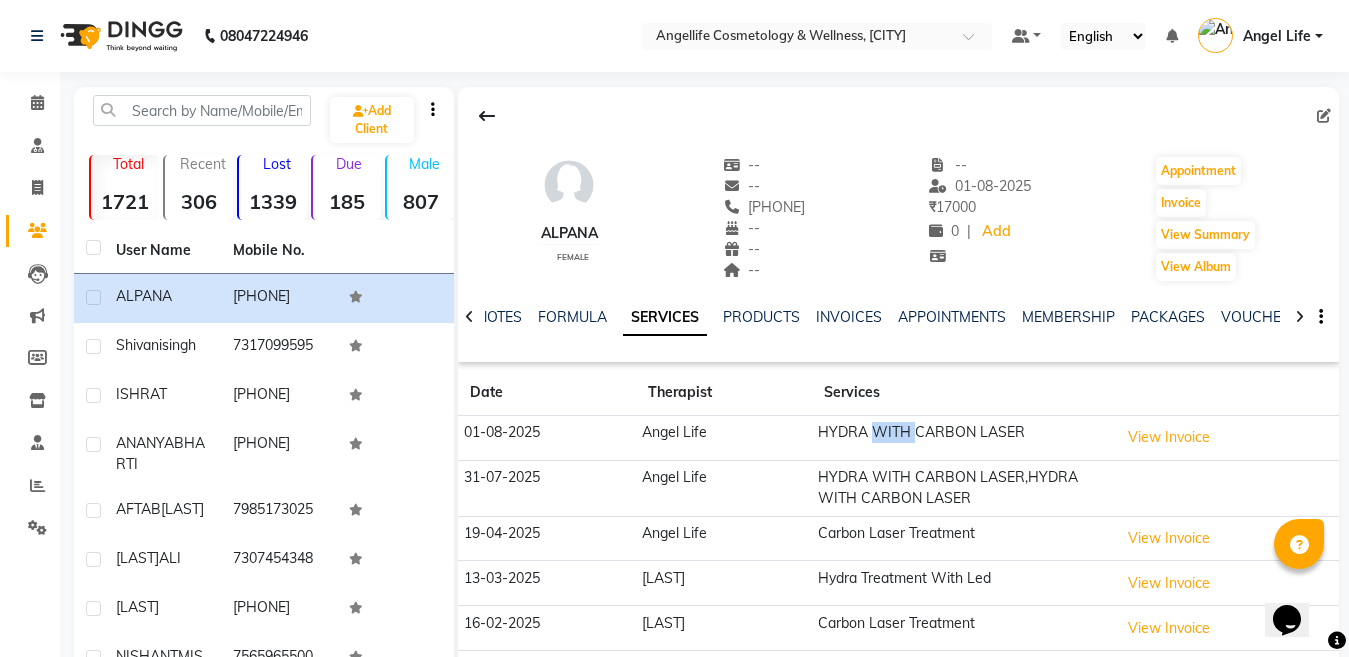 click on "HYDRA WITH CARBON LASER" 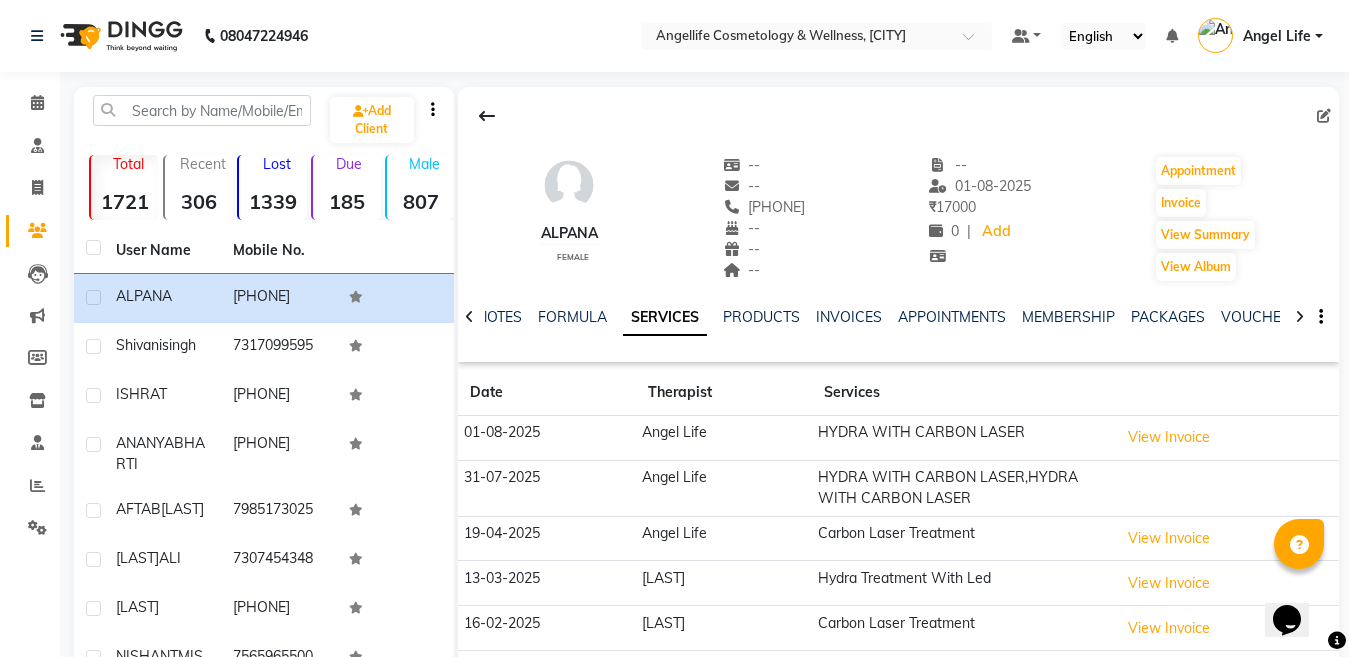 click on "Angel Life" 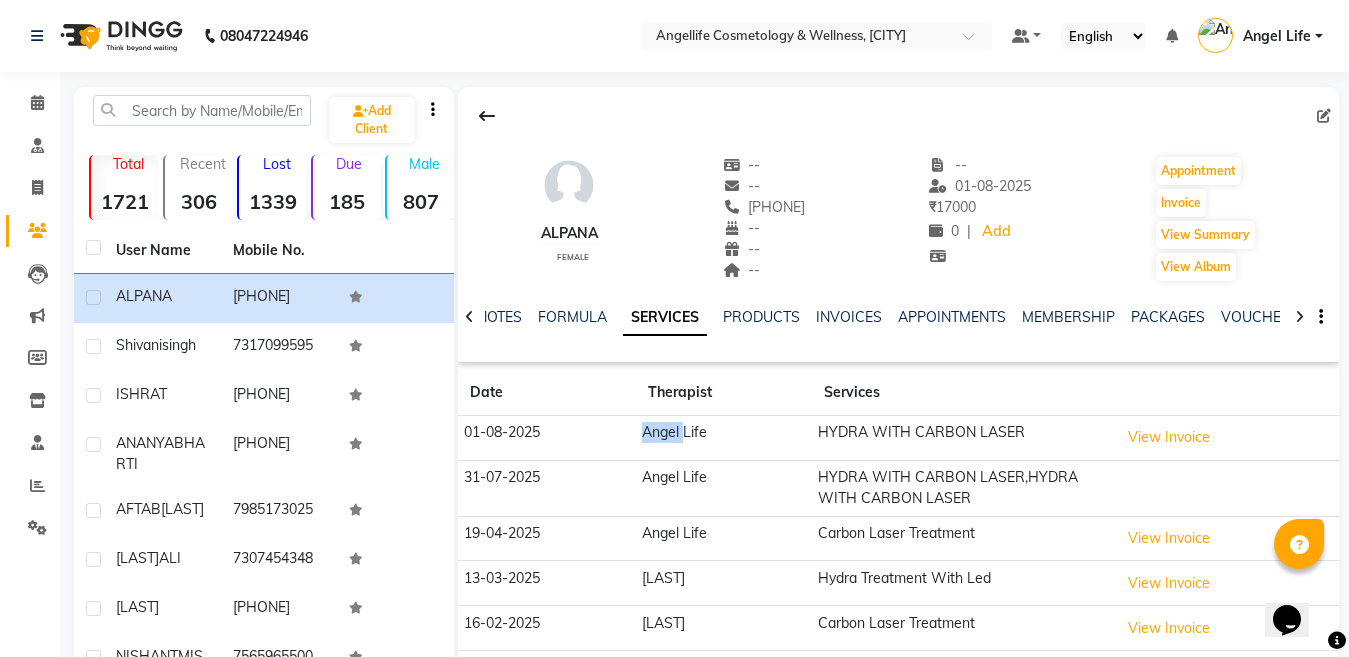 click on "Angel Life" 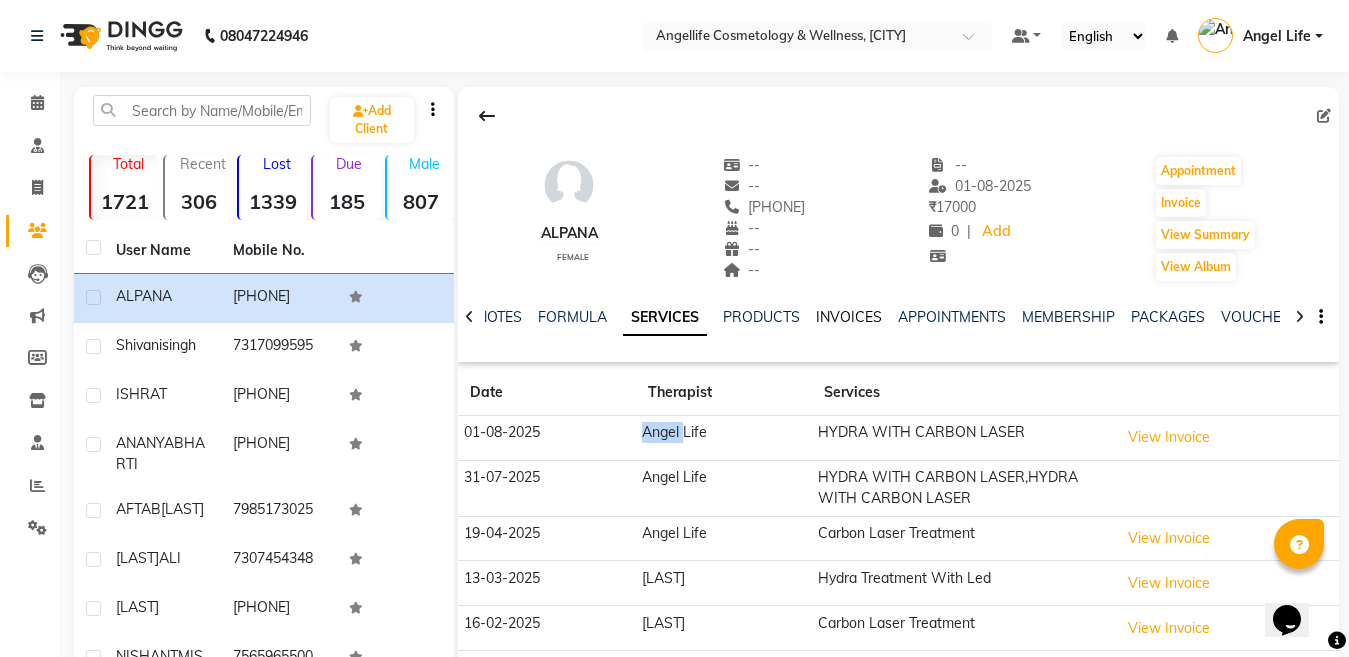click on "INVOICES" 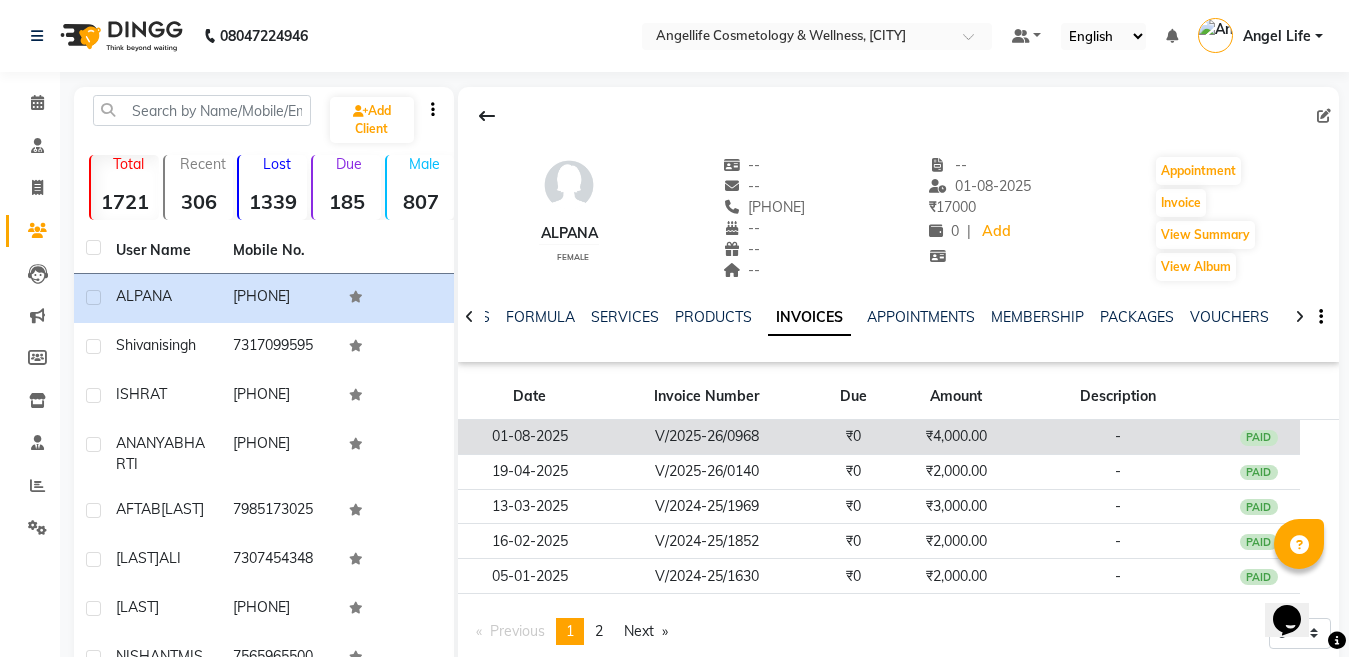 click on "V/2025-26/0968" 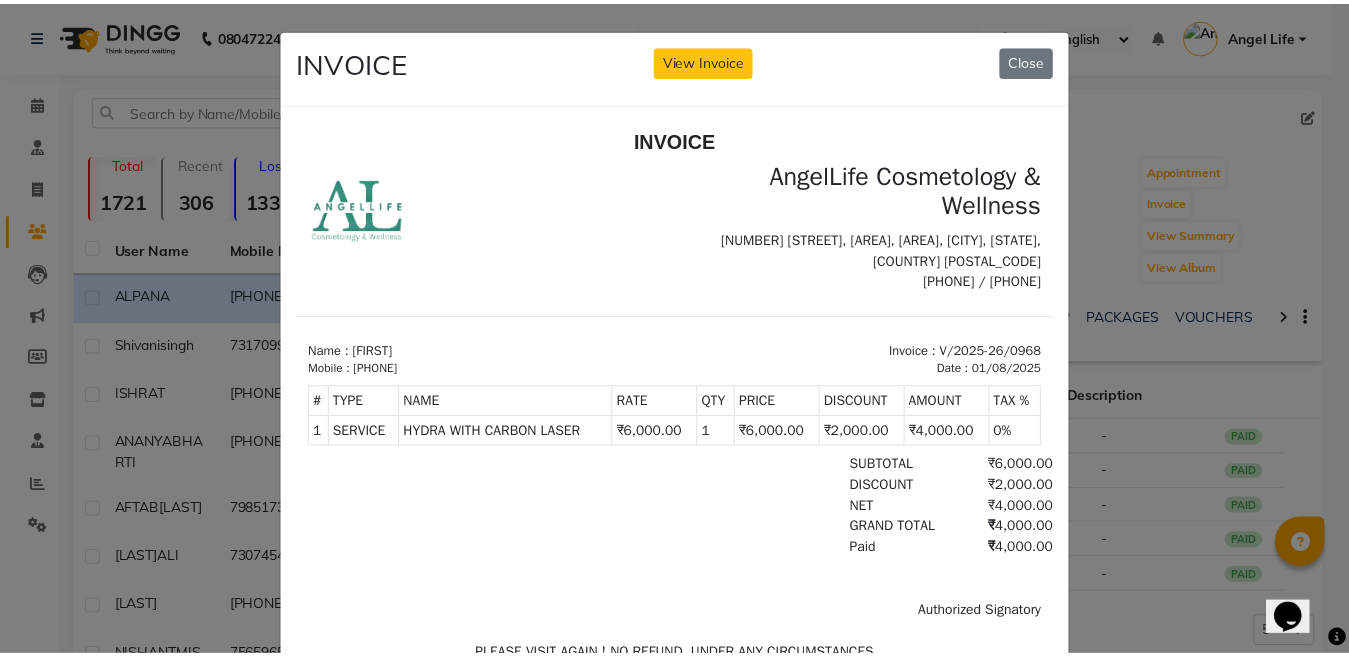 scroll, scrollTop: 0, scrollLeft: 0, axis: both 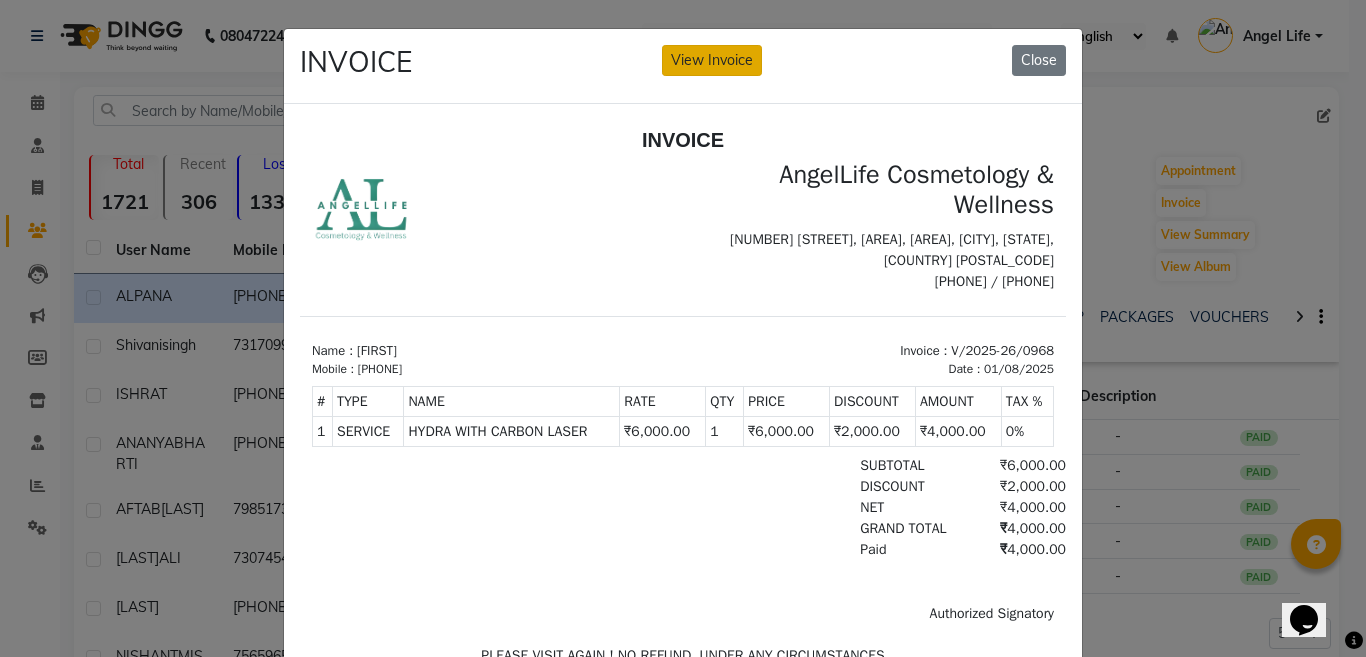click on "View Invoice" 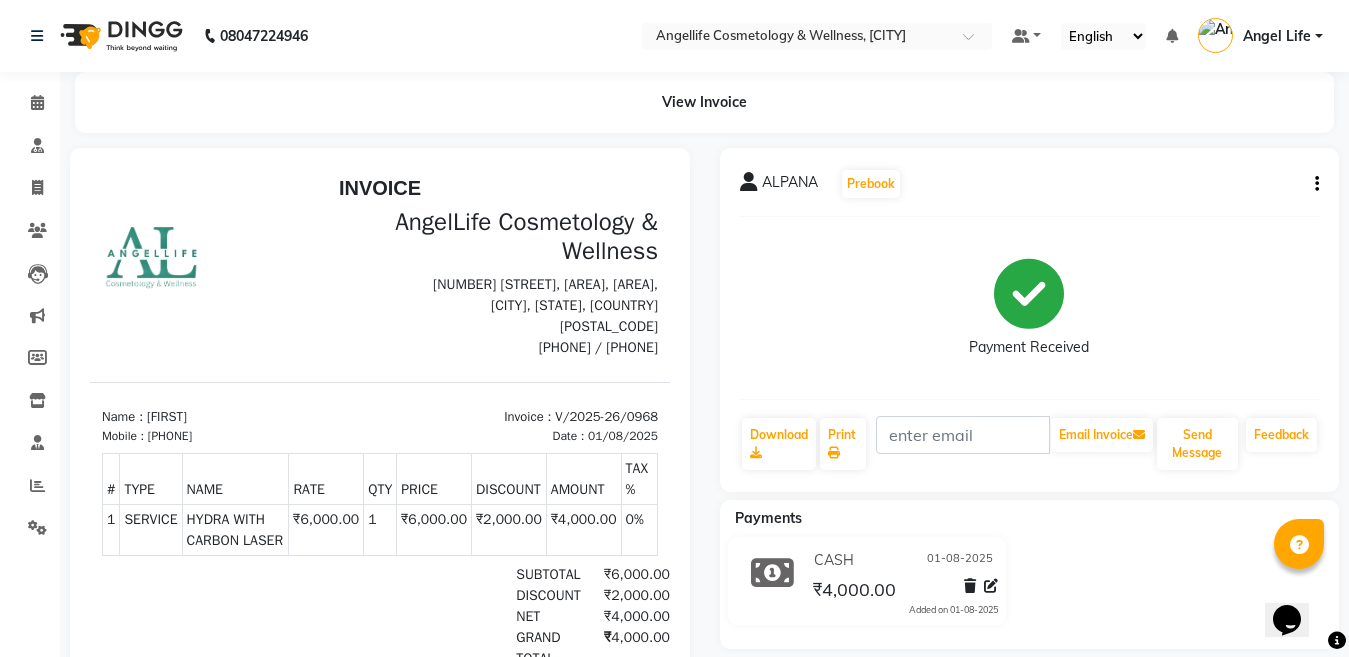 scroll, scrollTop: 0, scrollLeft: 0, axis: both 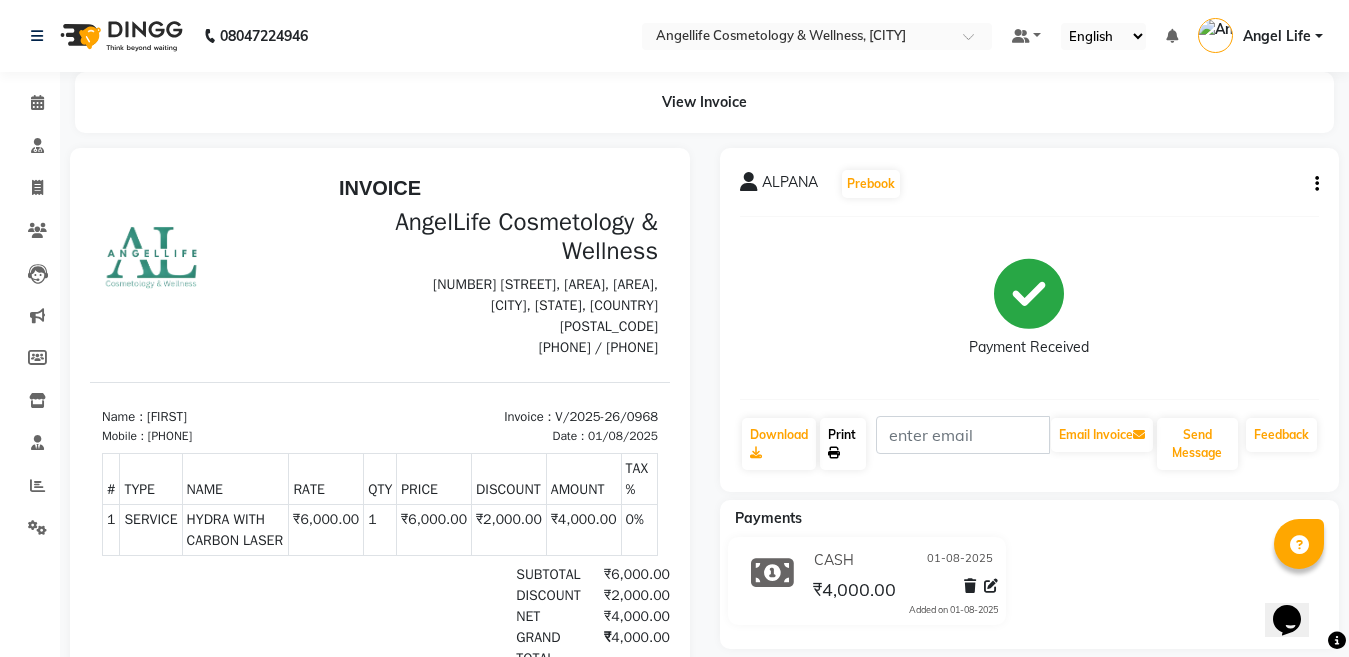 click on "Print" 